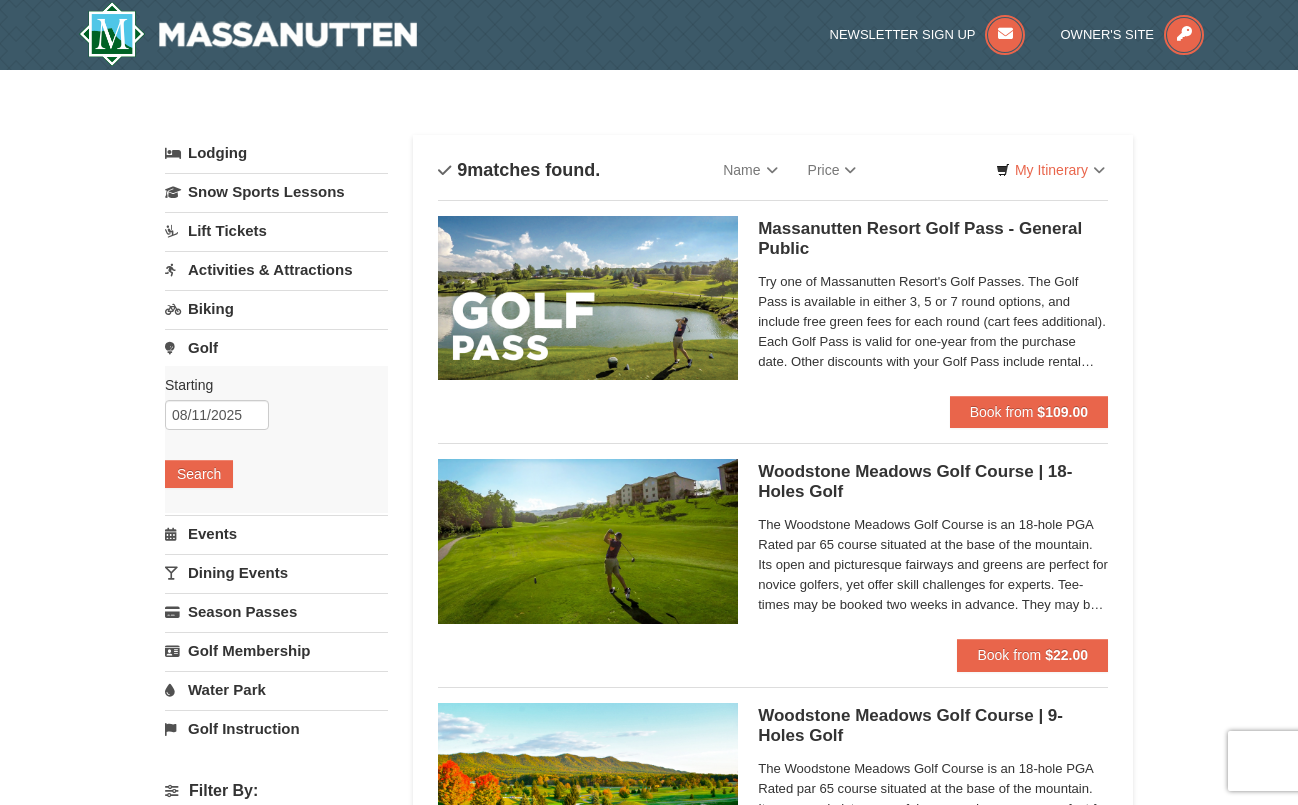 scroll, scrollTop: 0, scrollLeft: 0, axis: both 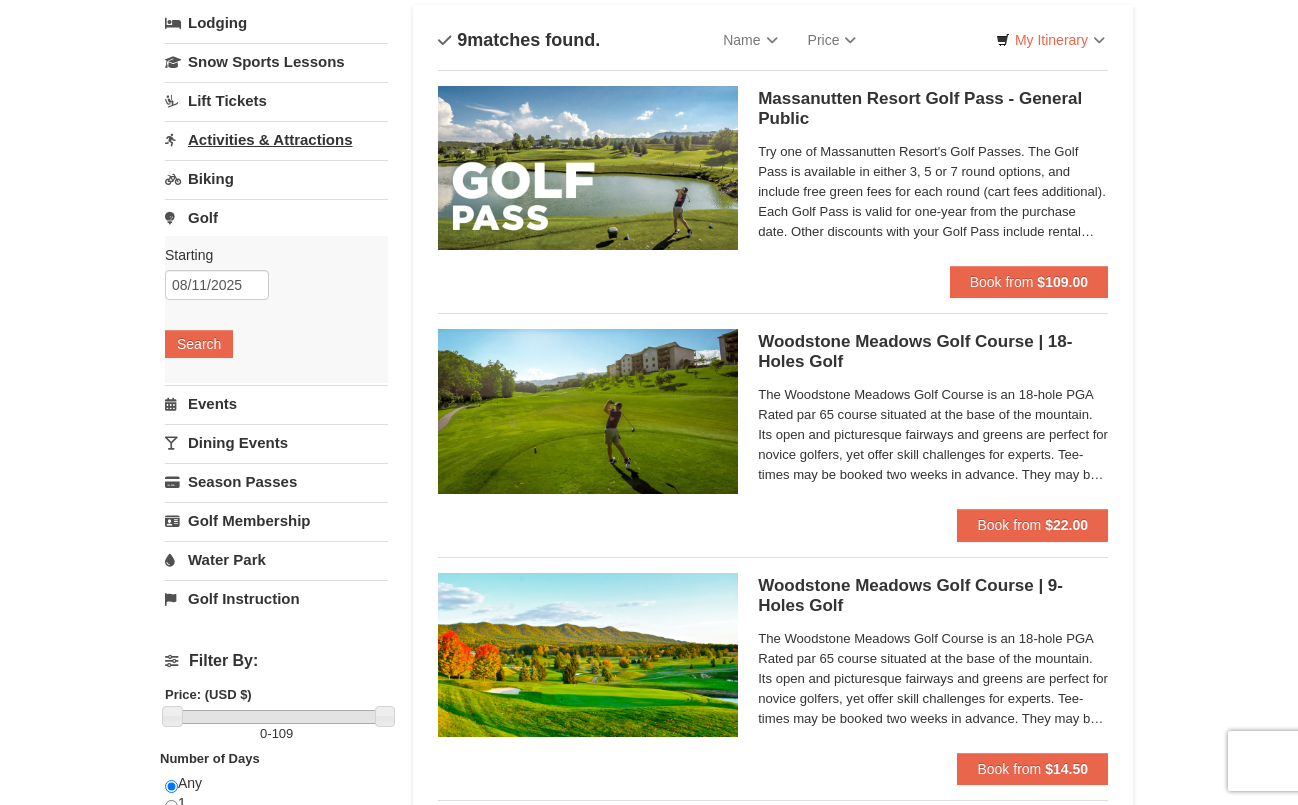 click on "Activities & Attractions" at bounding box center (276, 139) 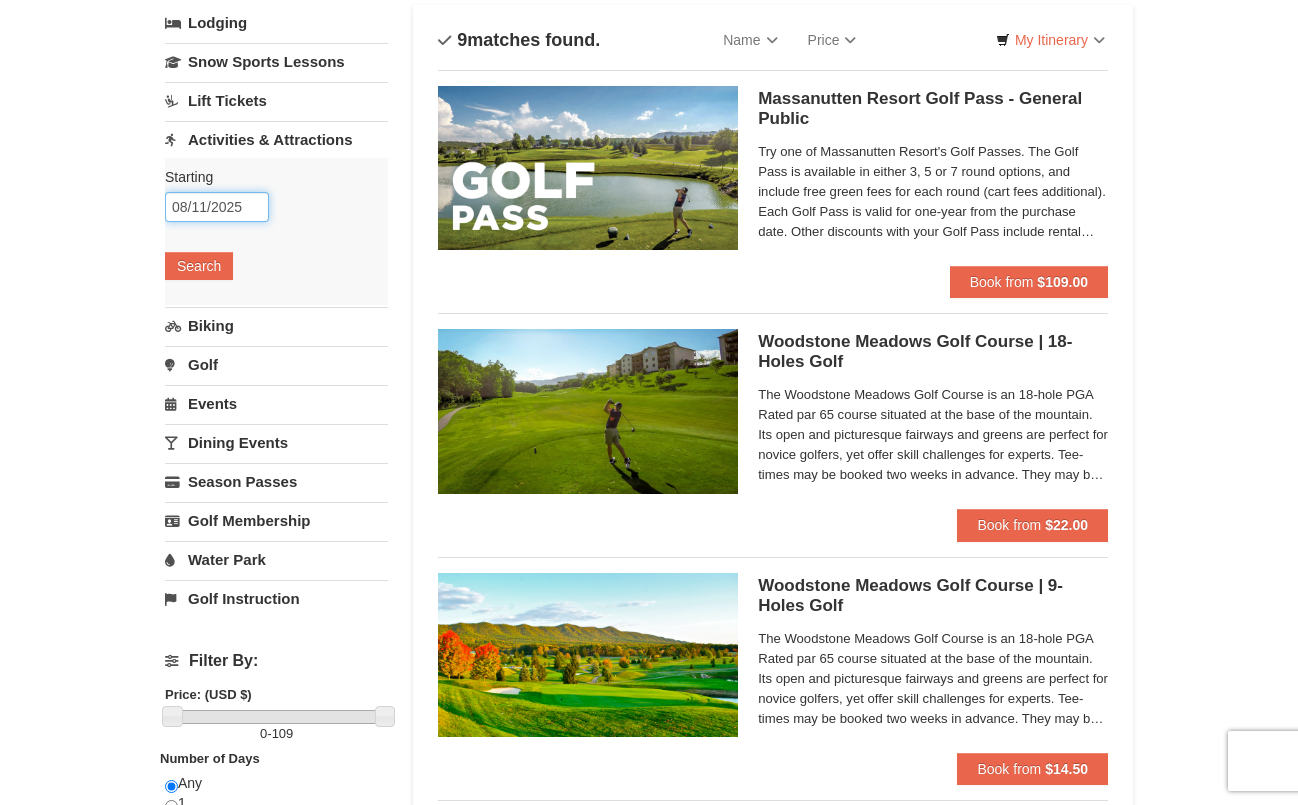 click on "08/11/2025" at bounding box center [217, 207] 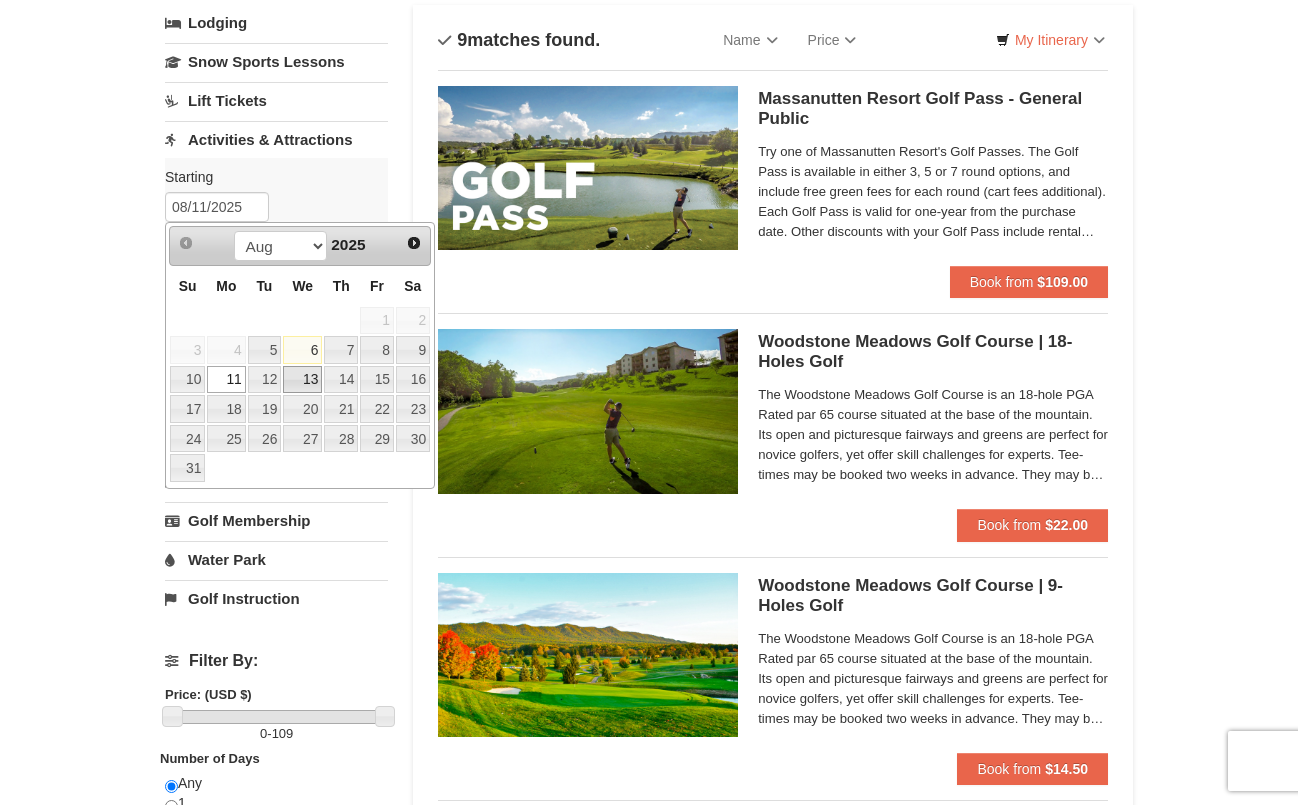 click on "13" at bounding box center (302, 380) 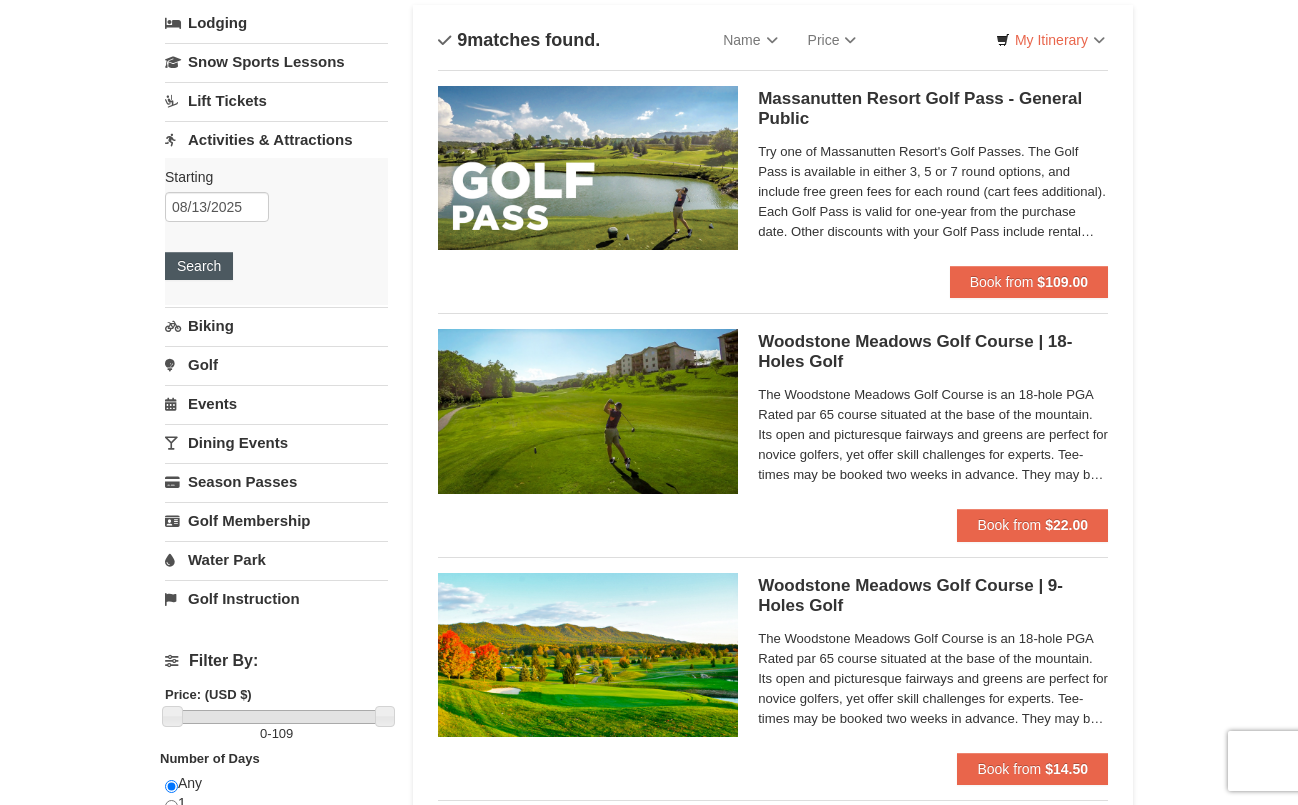 click on "Search" at bounding box center (199, 266) 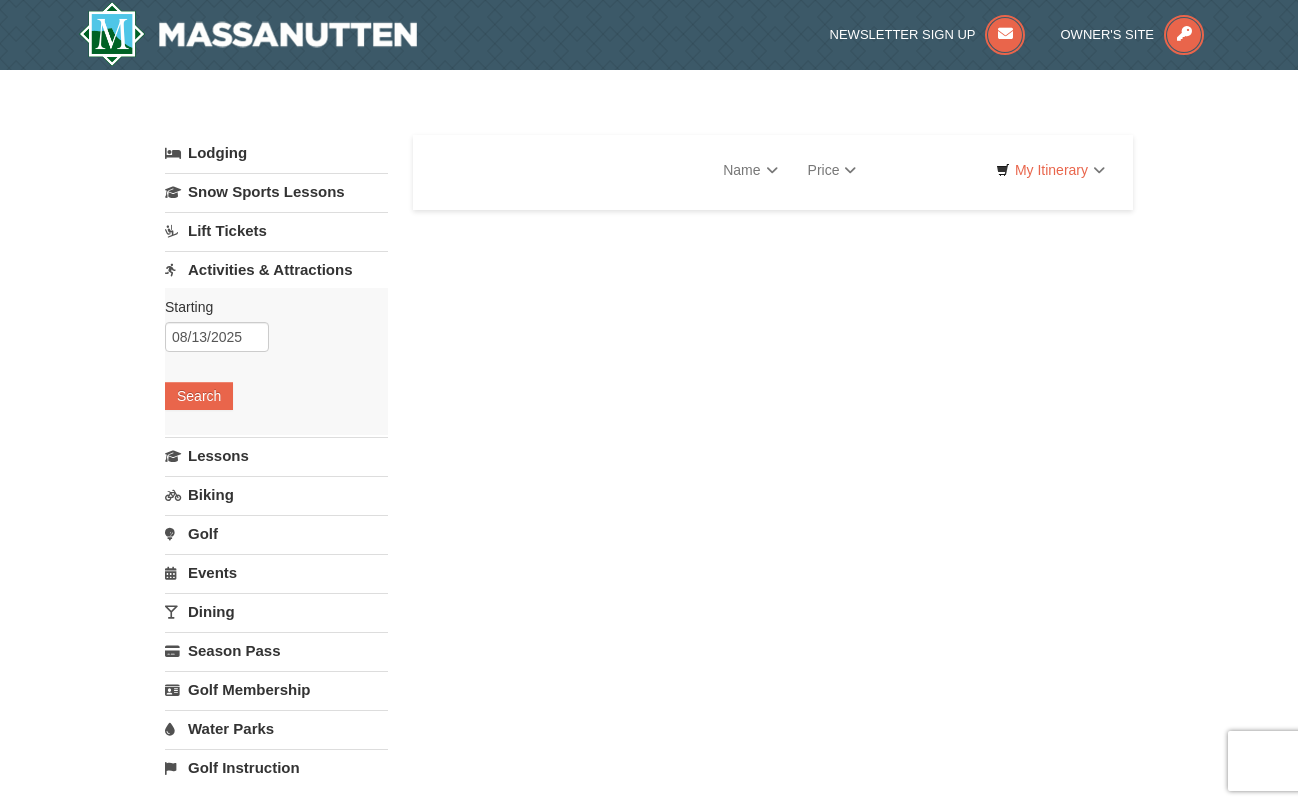 scroll, scrollTop: 0, scrollLeft: 0, axis: both 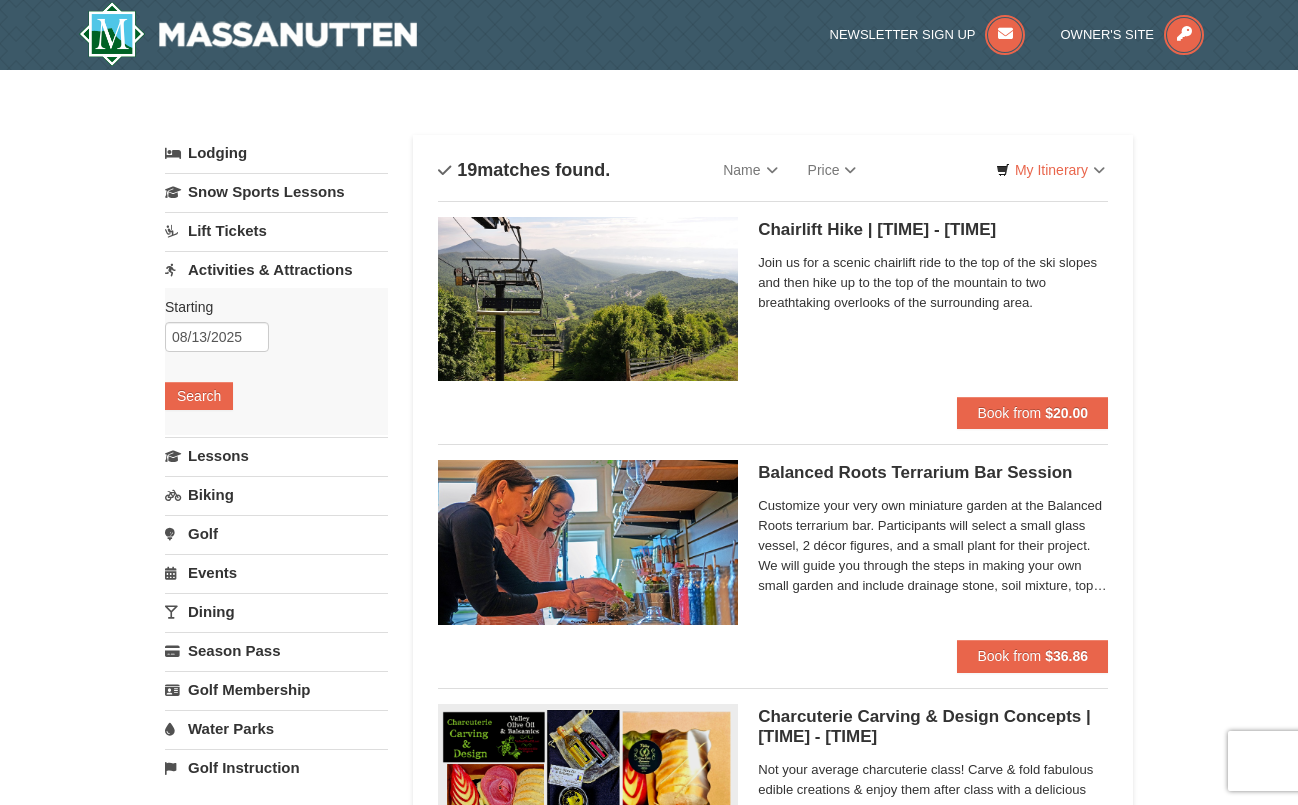 select on "8" 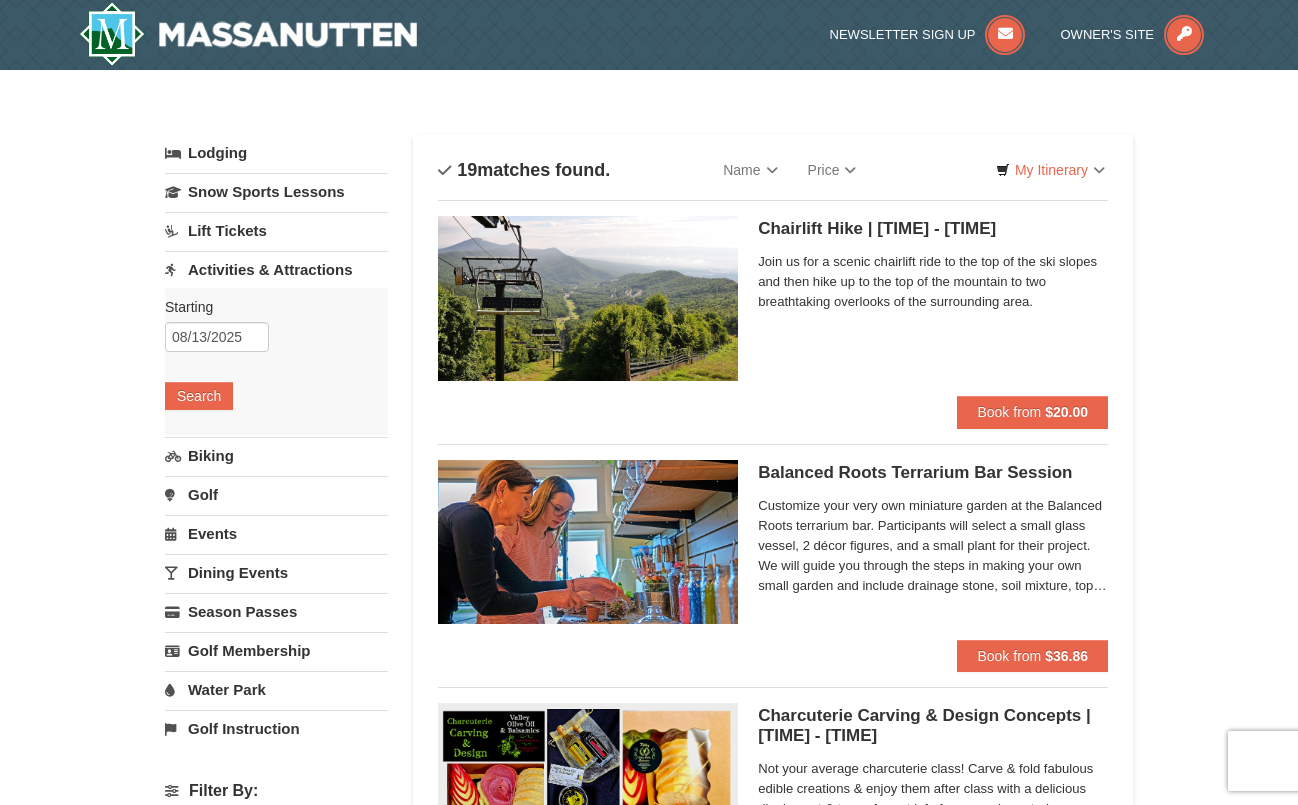 scroll, scrollTop: 0, scrollLeft: 0, axis: both 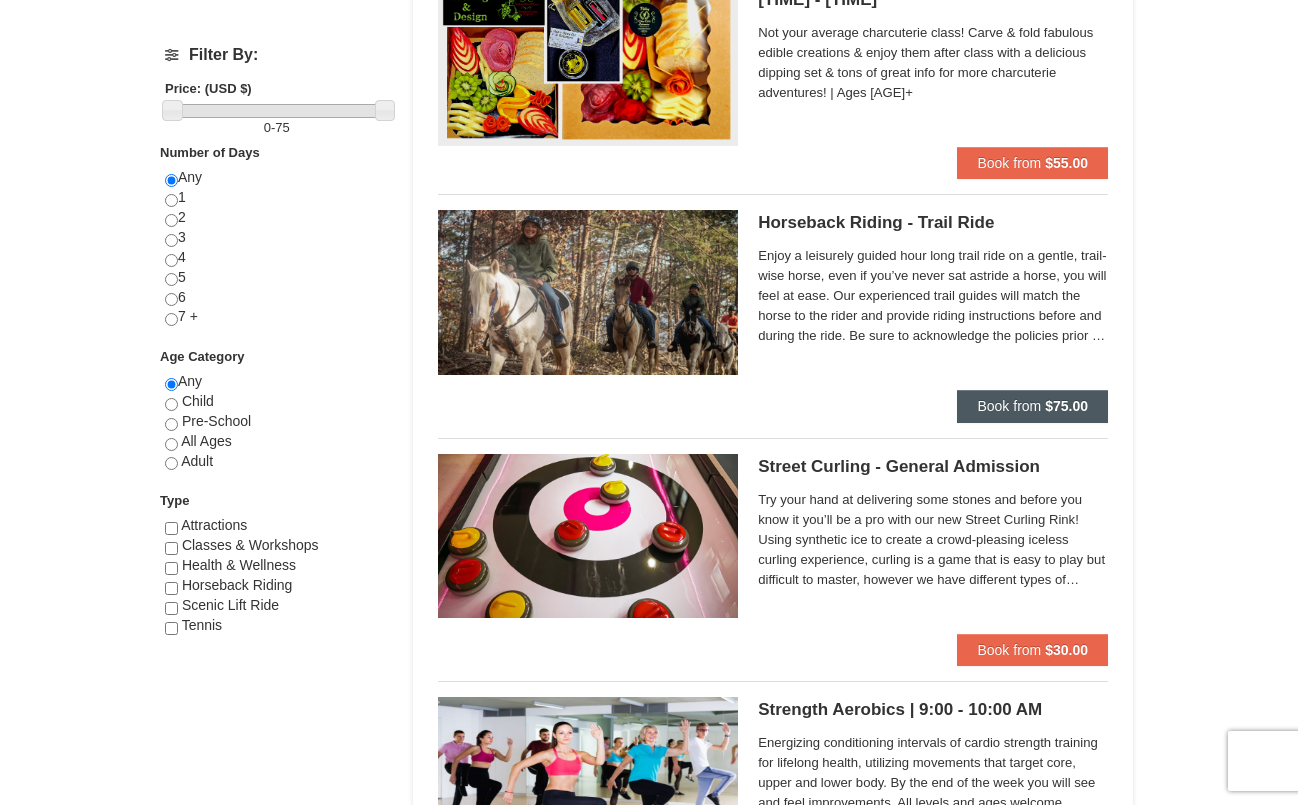 click on "Book from" at bounding box center [1009, 406] 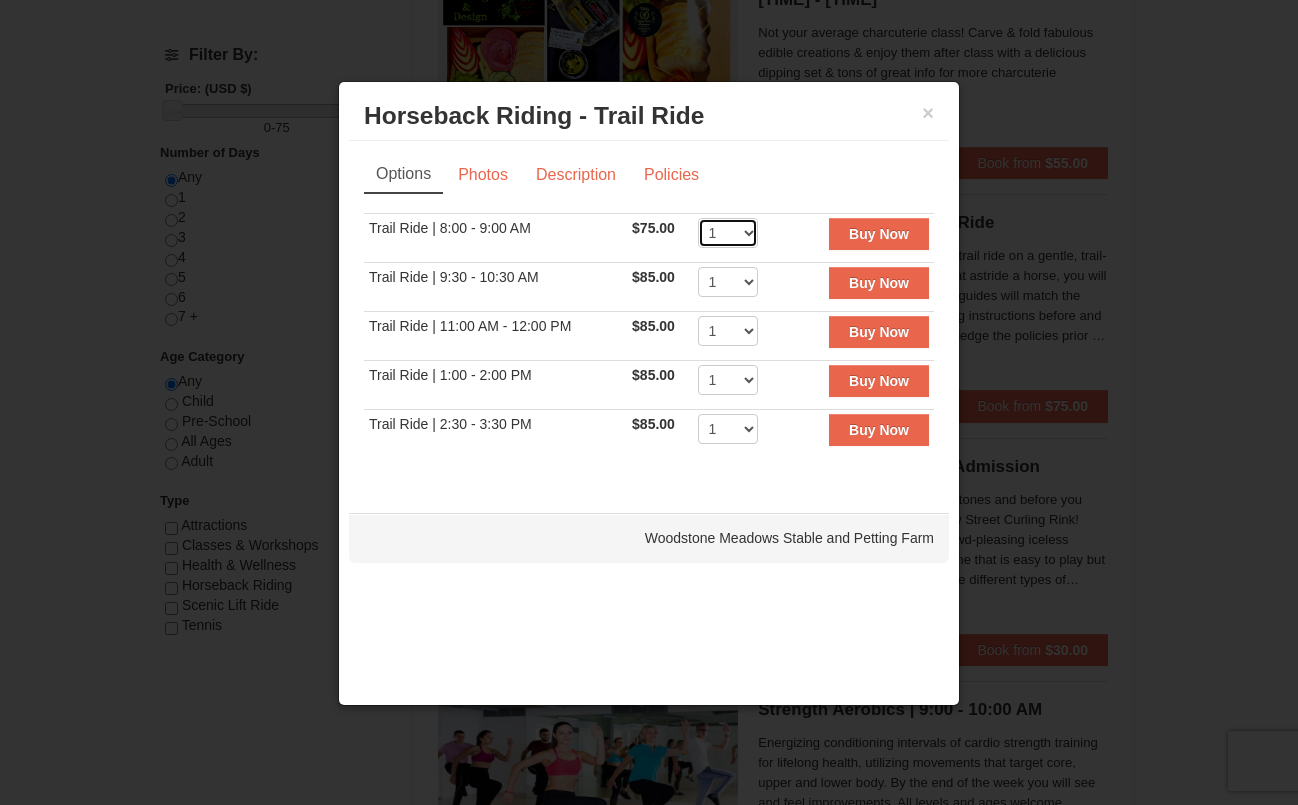 select on "2" 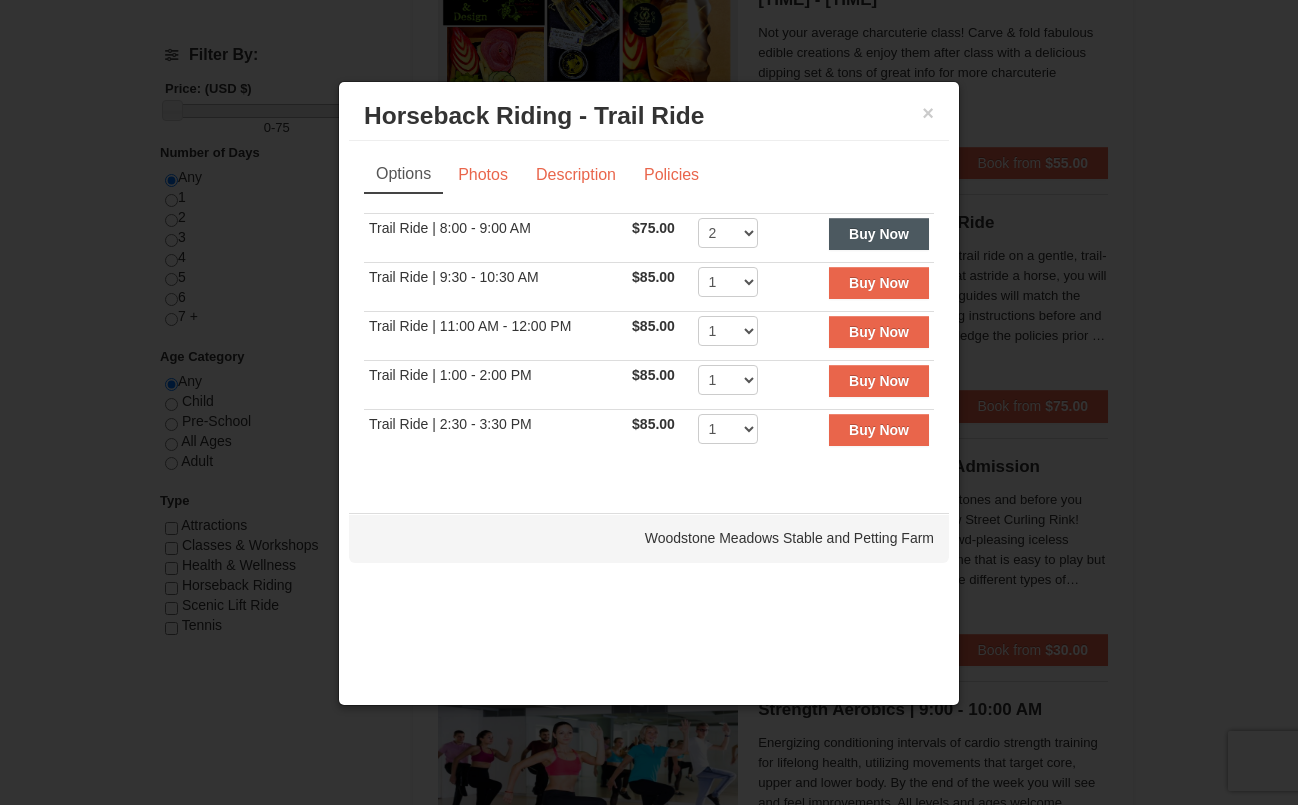 click on "Buy Now" at bounding box center [879, 234] 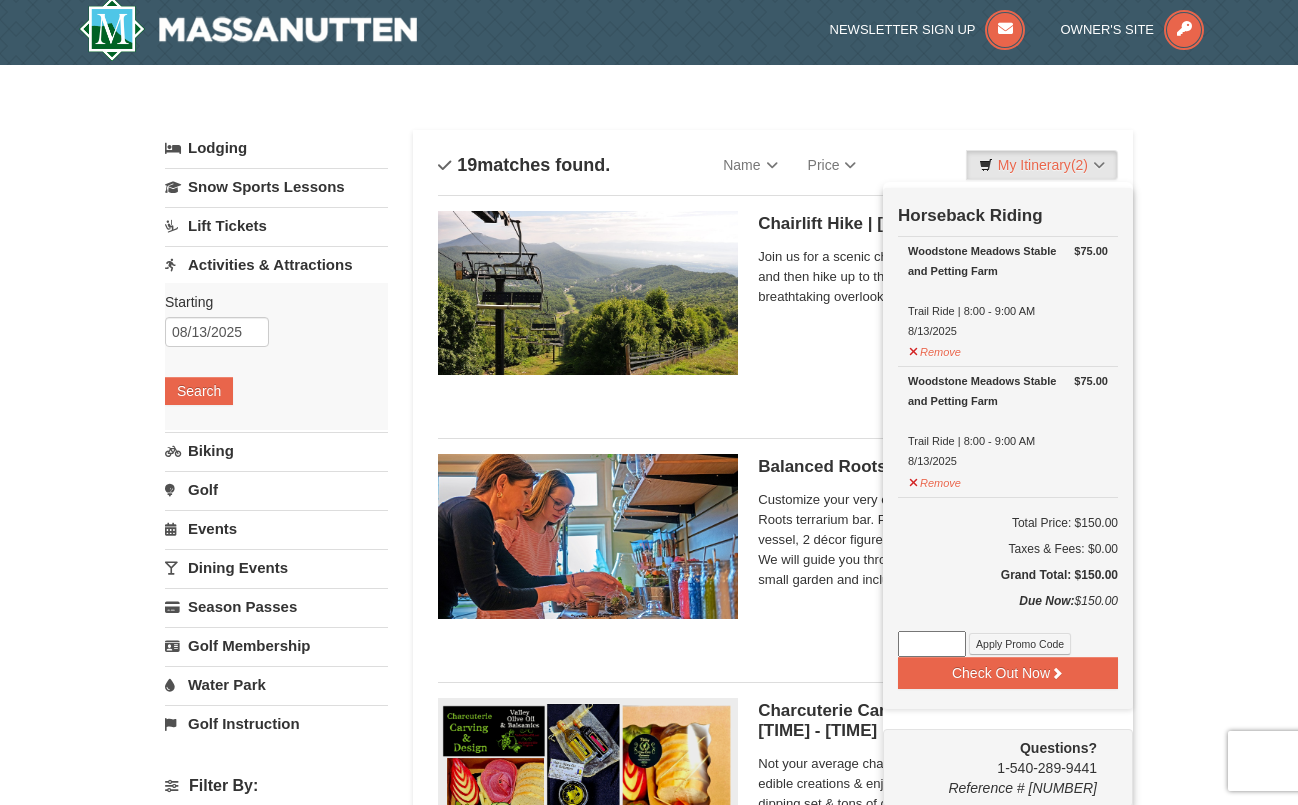 scroll, scrollTop: 6, scrollLeft: 0, axis: vertical 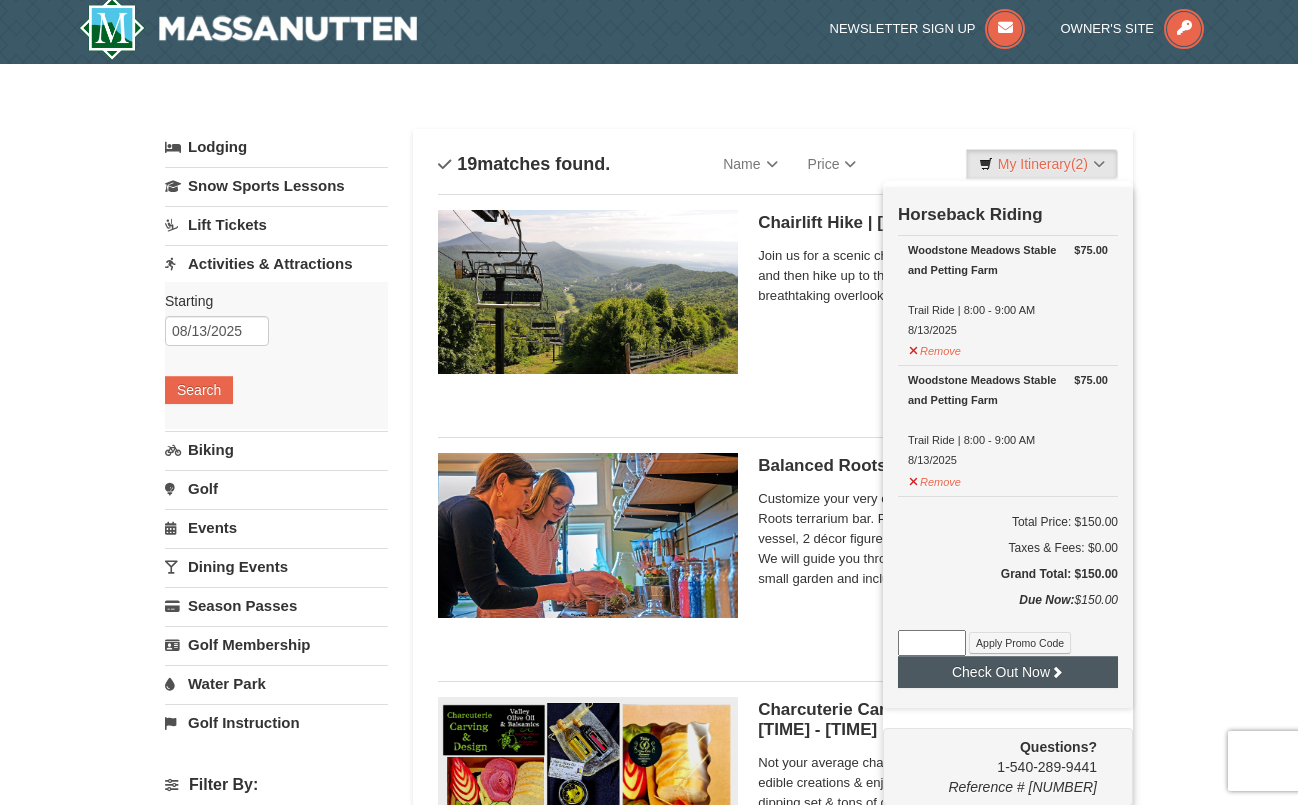 click on "Check Out Now" at bounding box center [1008, 672] 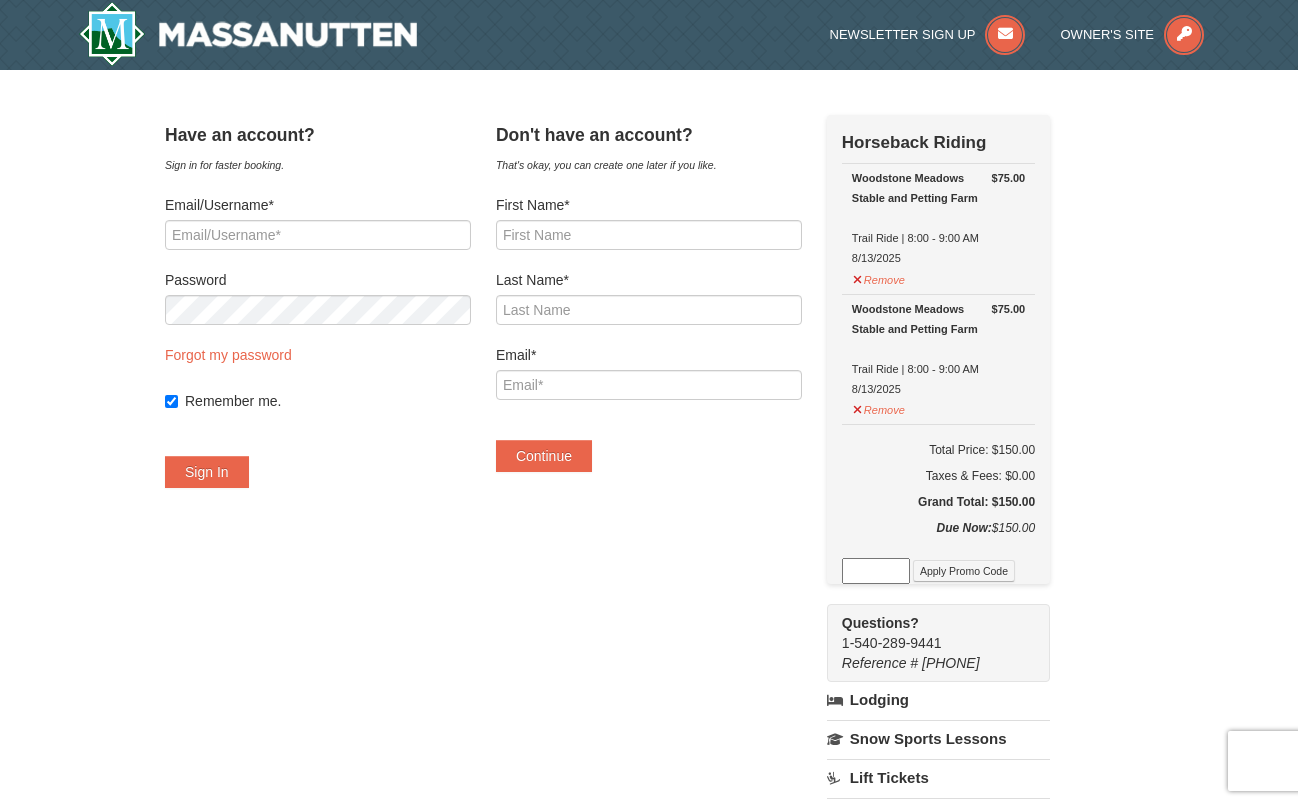 scroll, scrollTop: 0, scrollLeft: 0, axis: both 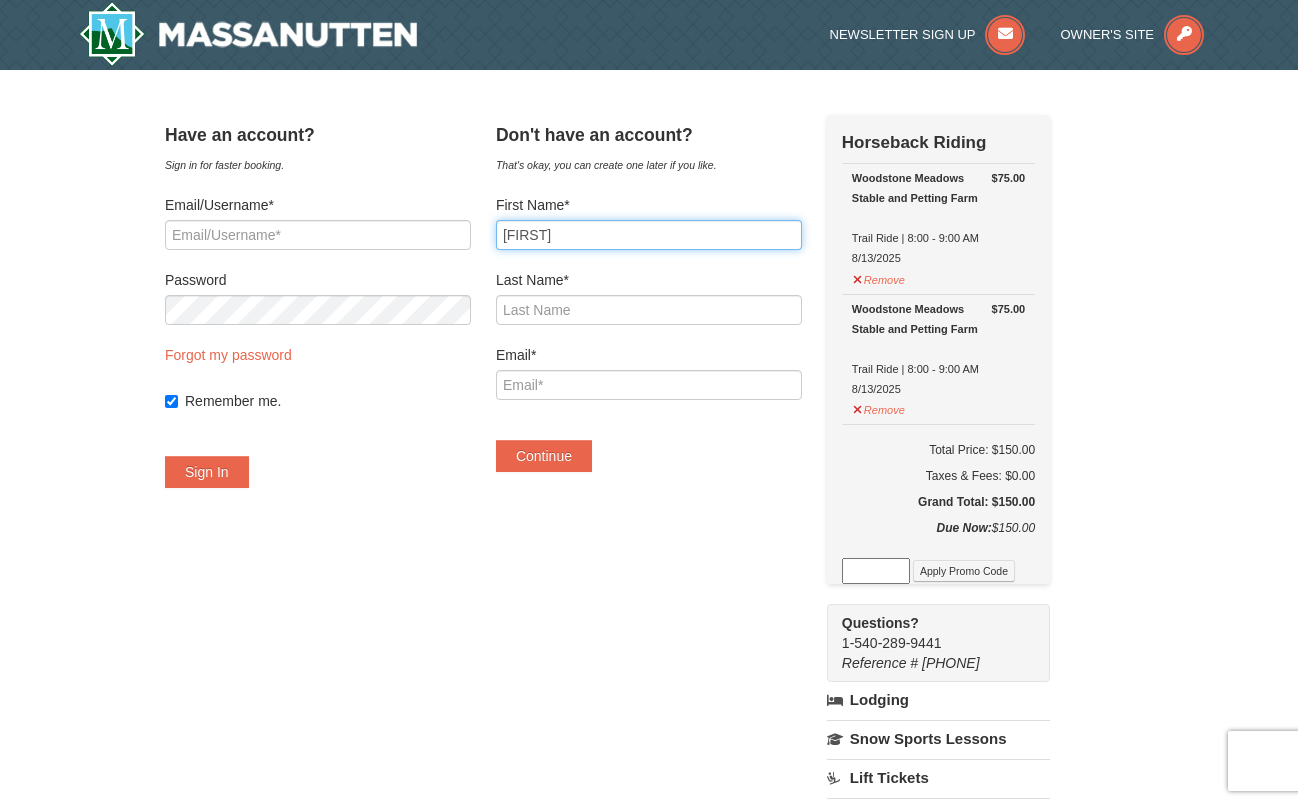 type on "Amanda" 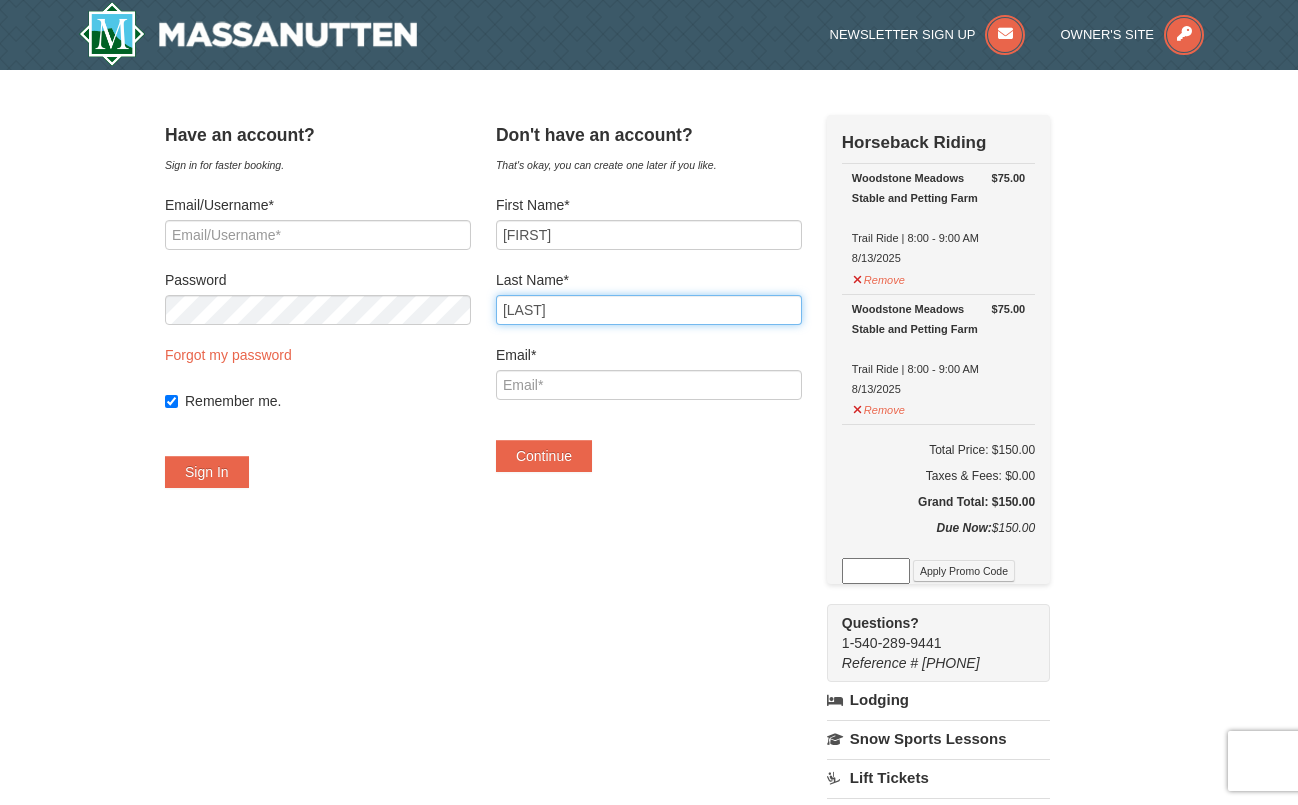type on "Keeney" 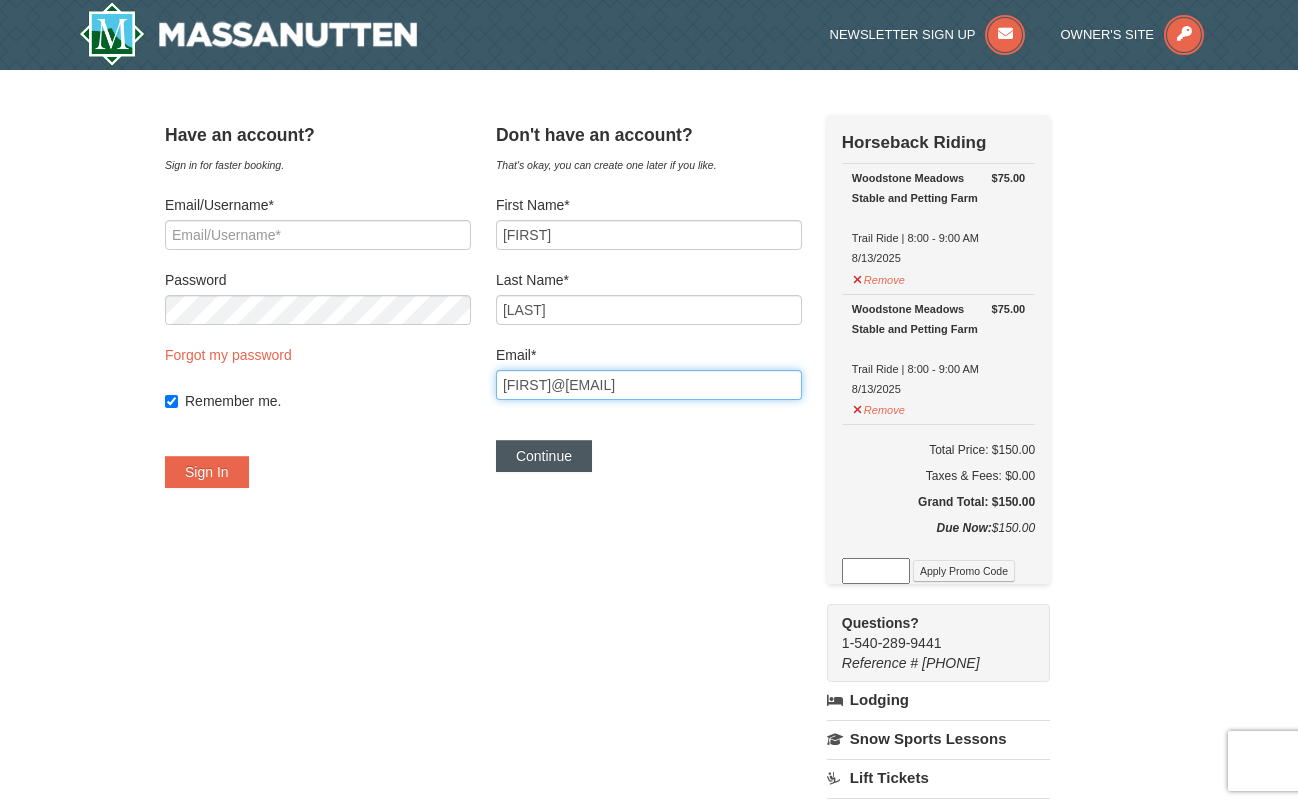 type on "[EMAIL]" 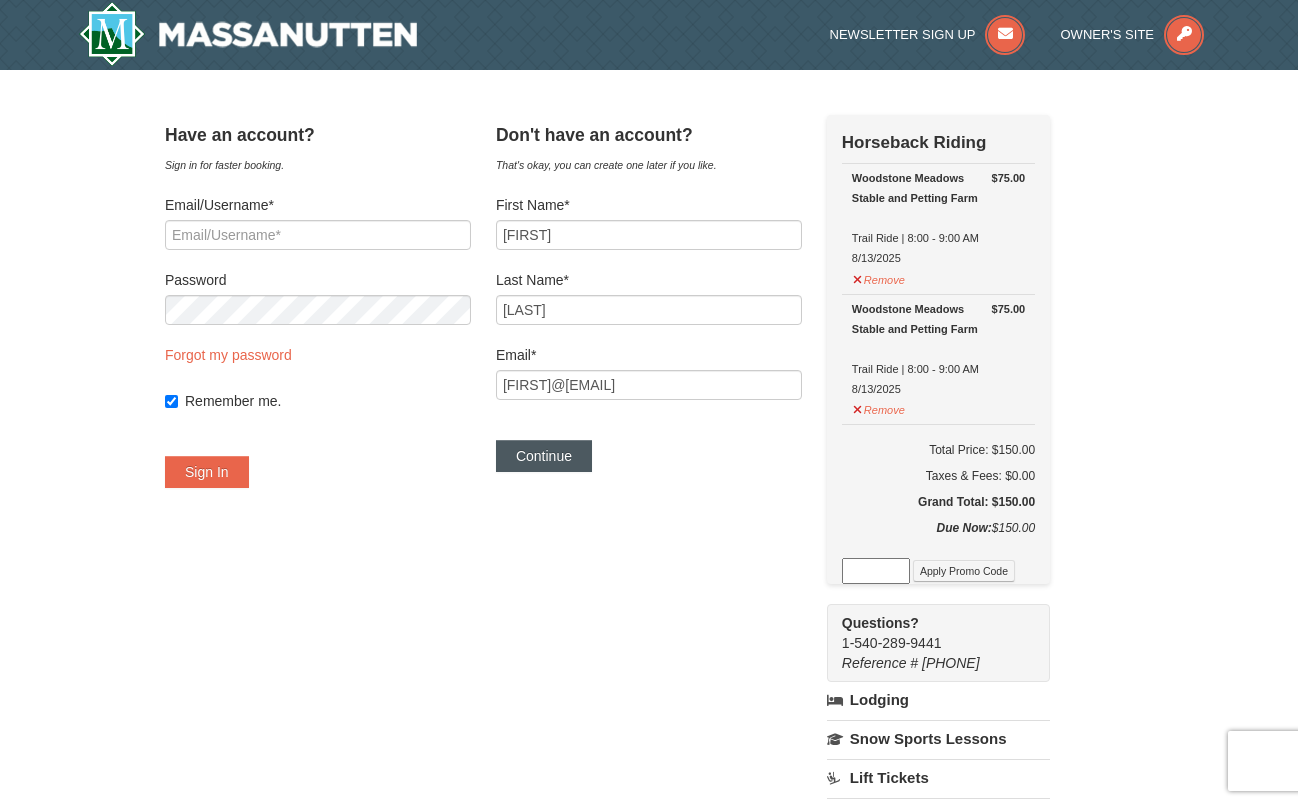 click on "Continue" at bounding box center (544, 456) 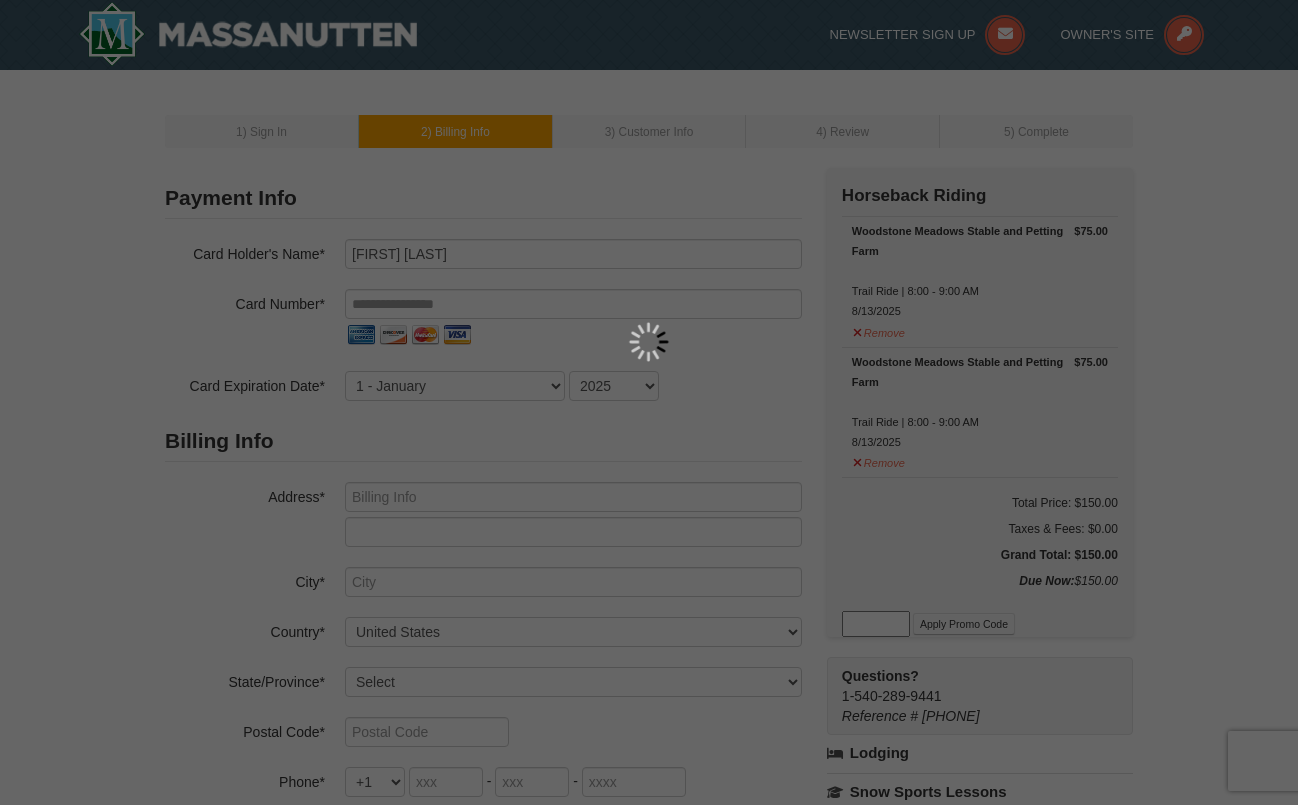 scroll, scrollTop: 0, scrollLeft: 0, axis: both 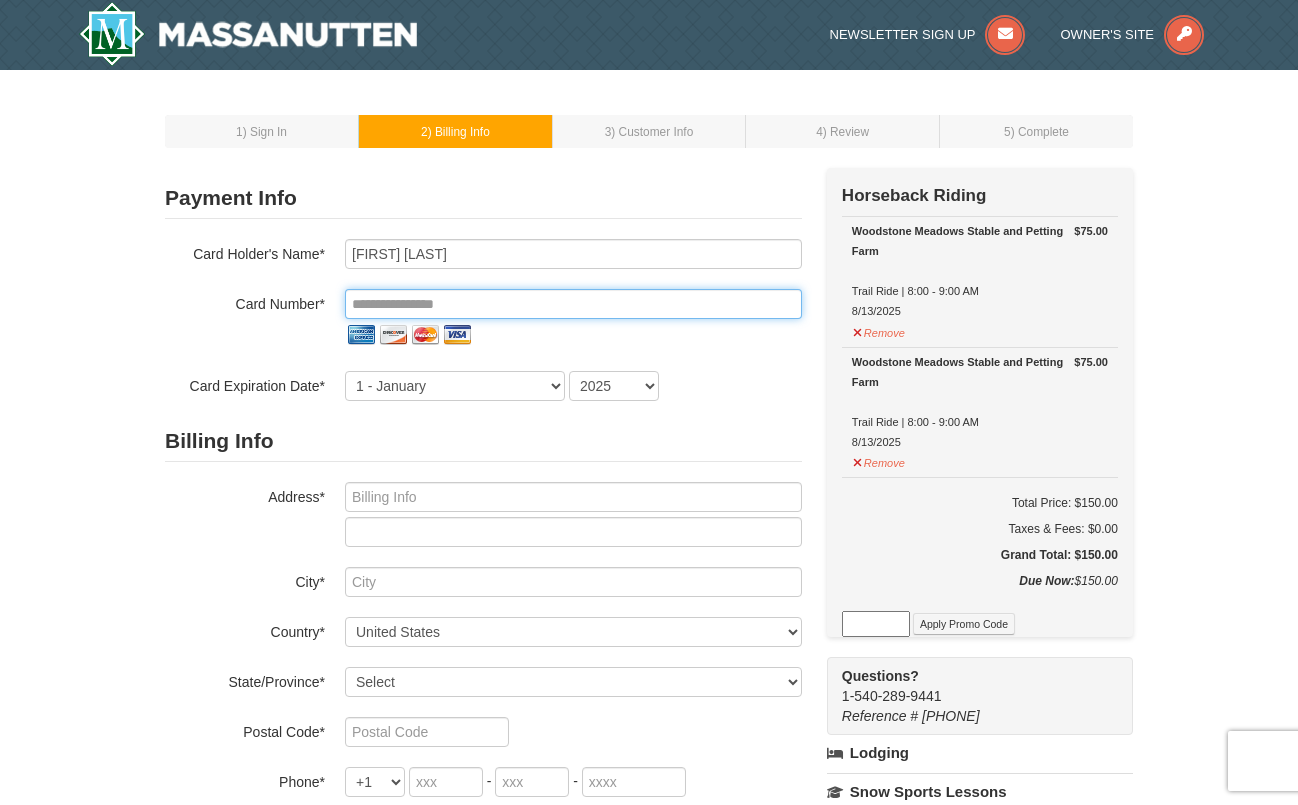 click at bounding box center (573, 304) 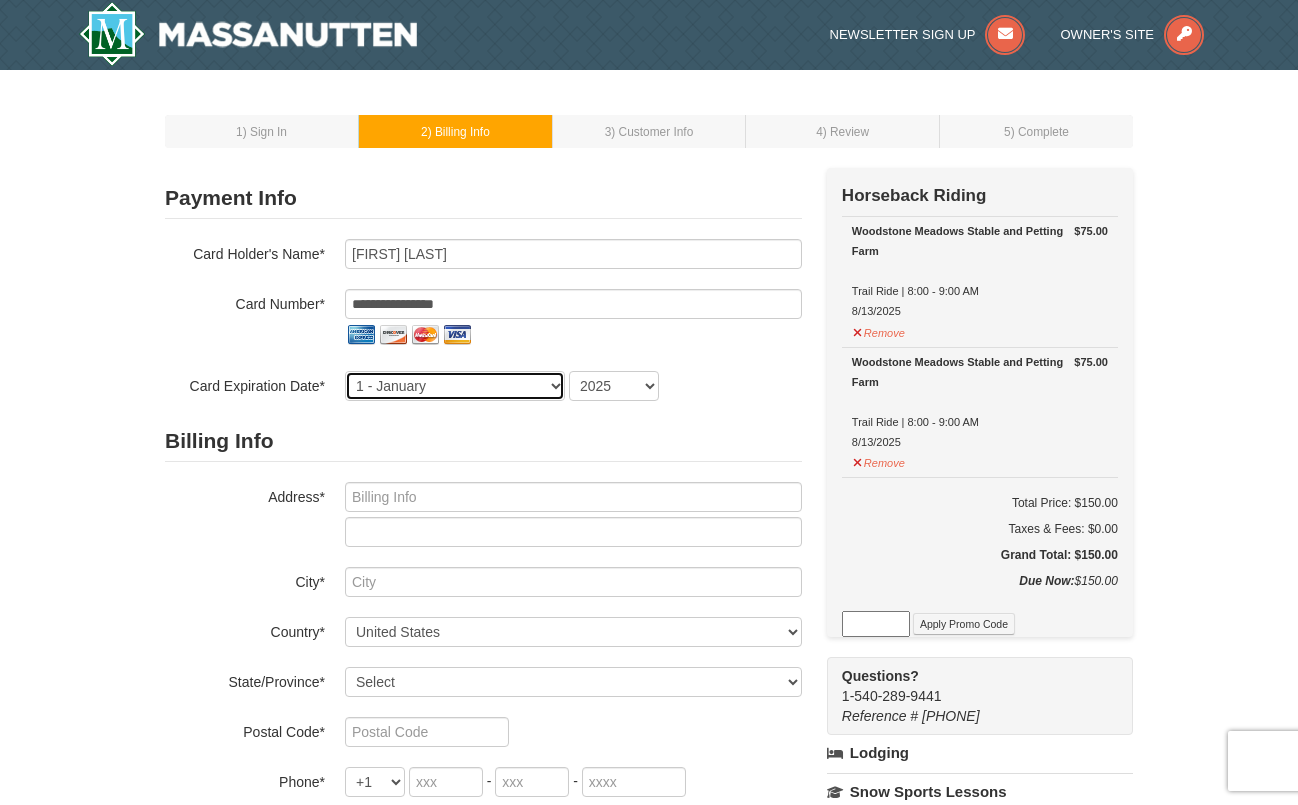 select on "7" 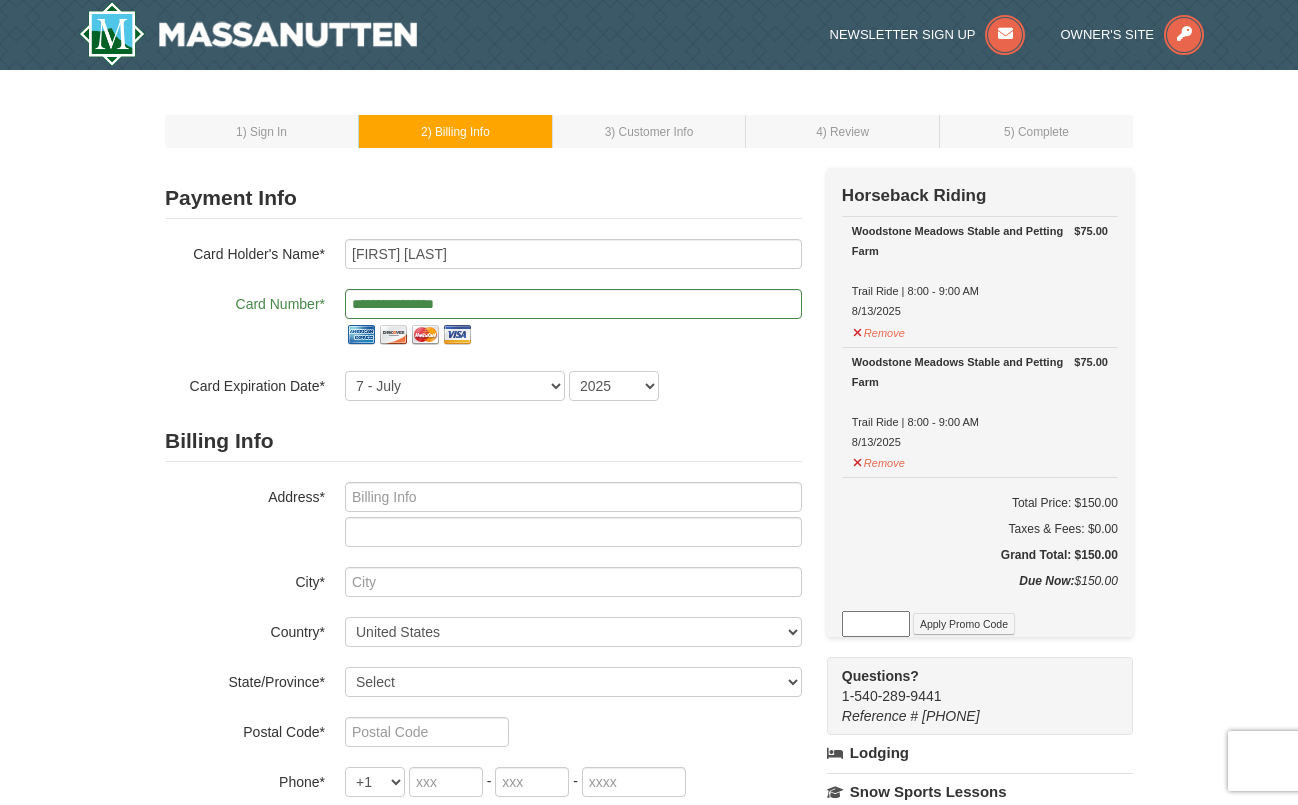 select on "2026" 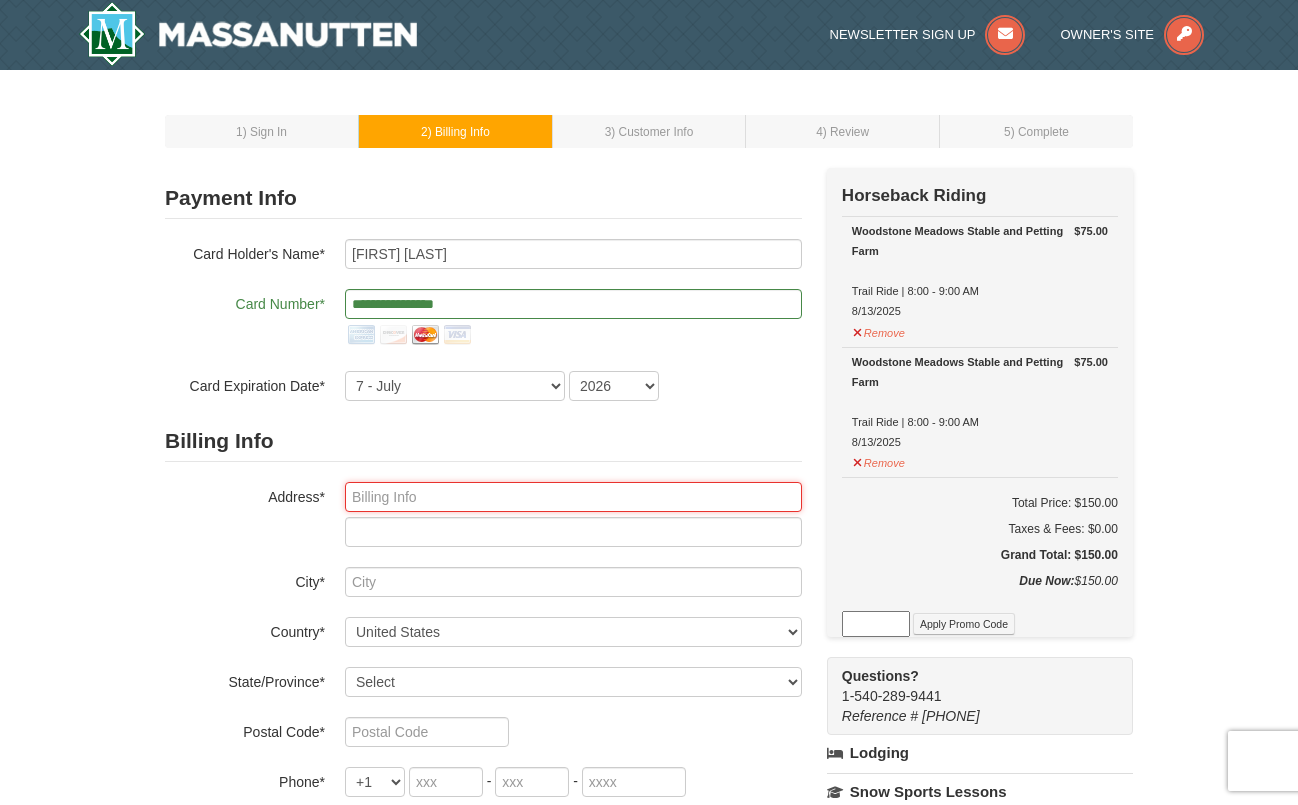 click at bounding box center [573, 497] 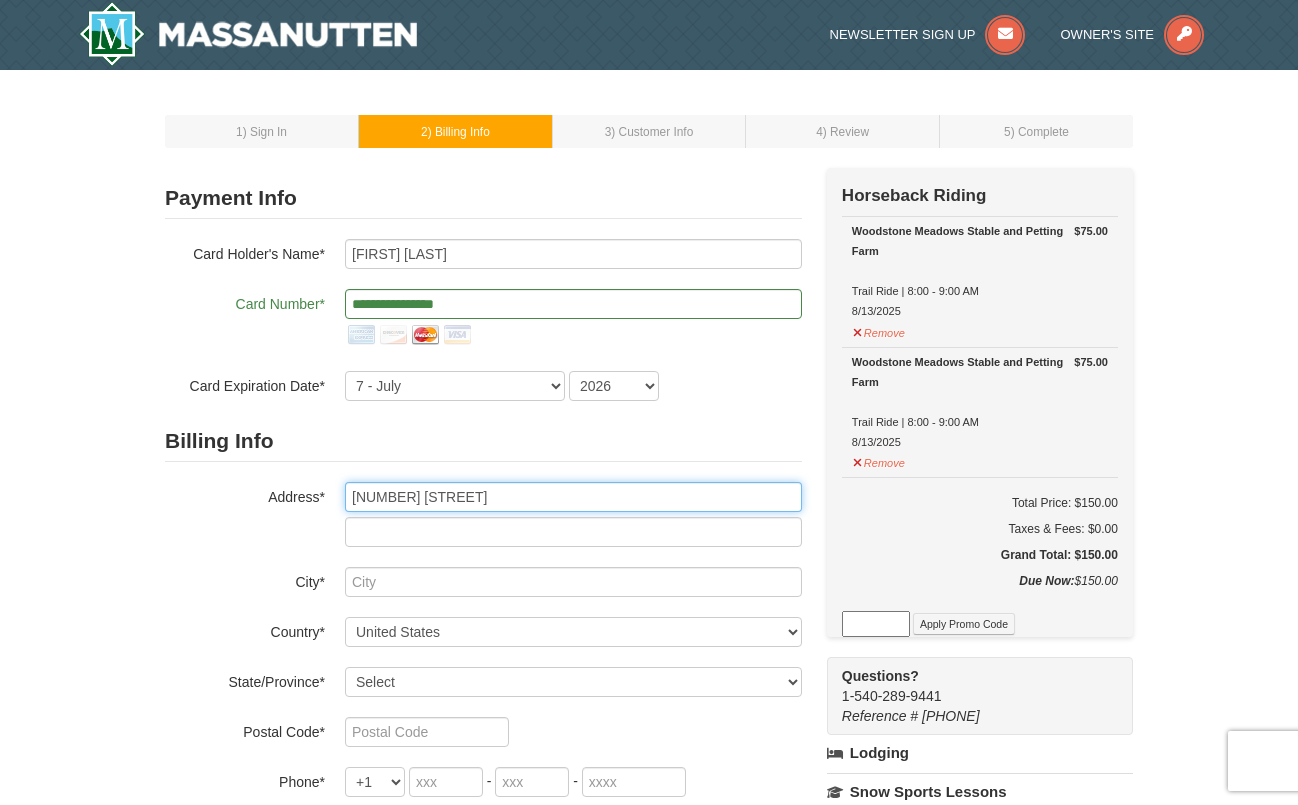type on "254 Fairfield Dr" 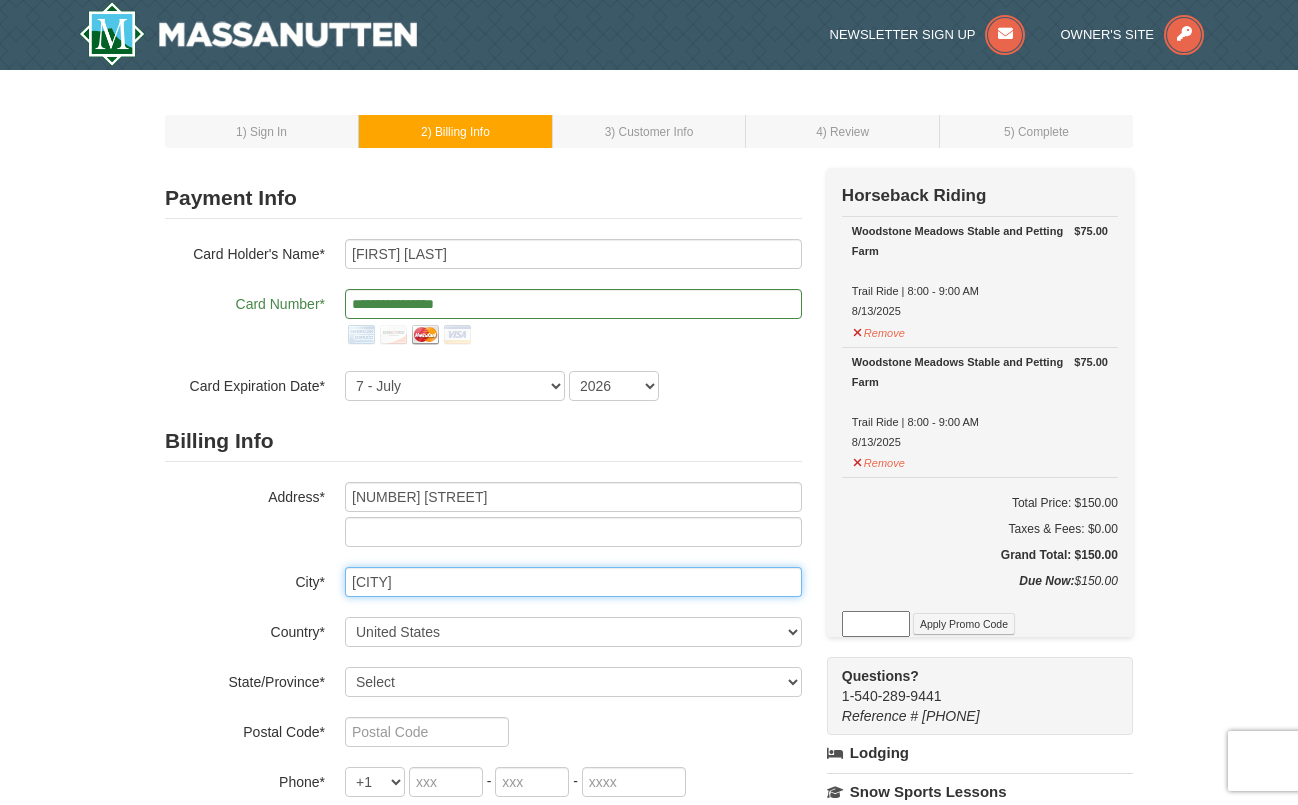 type on "Warrenton" 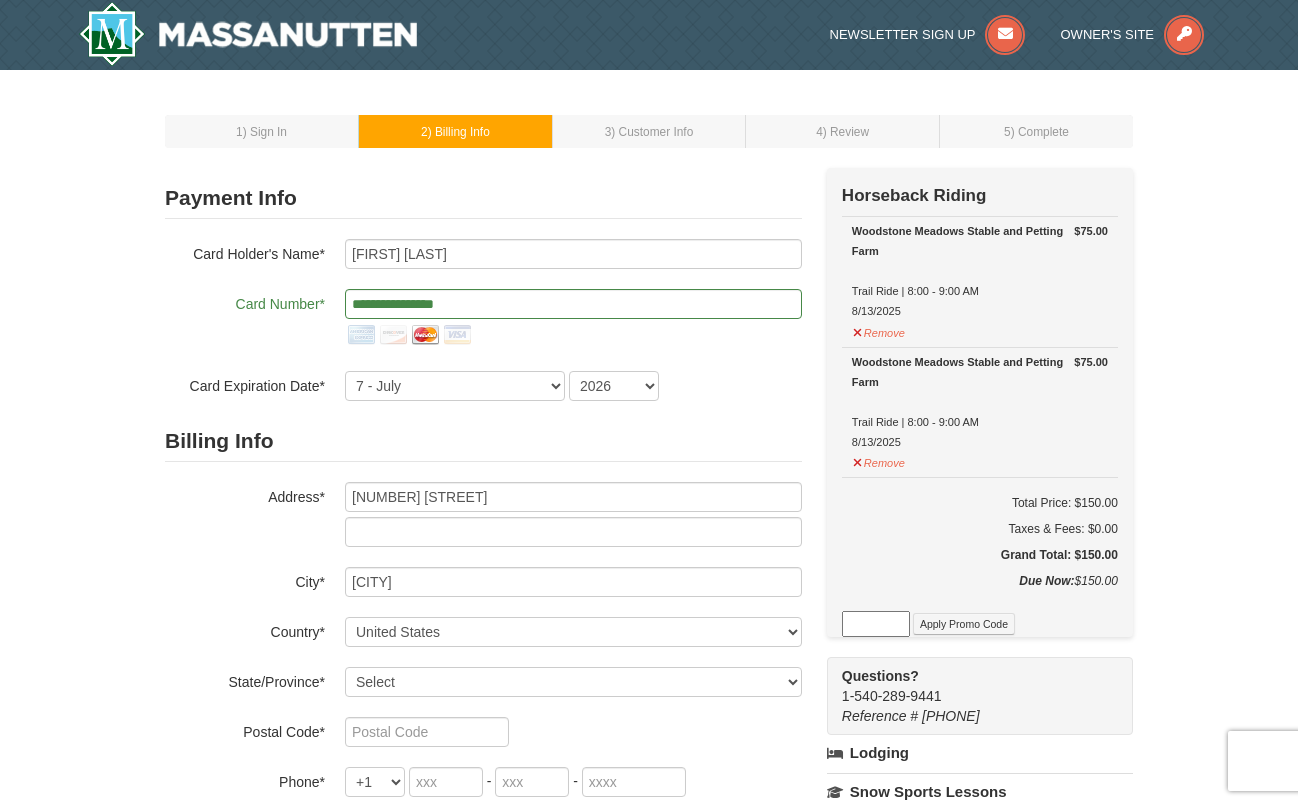 click on "Billing Info
Address*
254 Fairfield Dr
City*
Warrenton
Country*
----- Select ------ Afghanistan Åland Islands Albania Algeria American Samoa Andorra Angola Anguilla Antarctica Antigua and Barbuda Argentina Armenia Aruba Australia Austria Azerbaijan Bahamas Bahrain Bangladesh Barbados Belarus Belgium Belize Benin Bermuda Bhutan Bolivia Bosnia and Herzegovina Botswana Bouvet Island Brazil British Indian Ocean Territory Brunei Darussalam Bulgaria Burkina Faso Burundi Cambodia Cameroon Canada Cape Verde Cayman Islands Central African Republic Chad Chile China Christmas Island Cocos (Keeling) Islands Colombia Comoros Congo Cuba -" at bounding box center [483, 634] 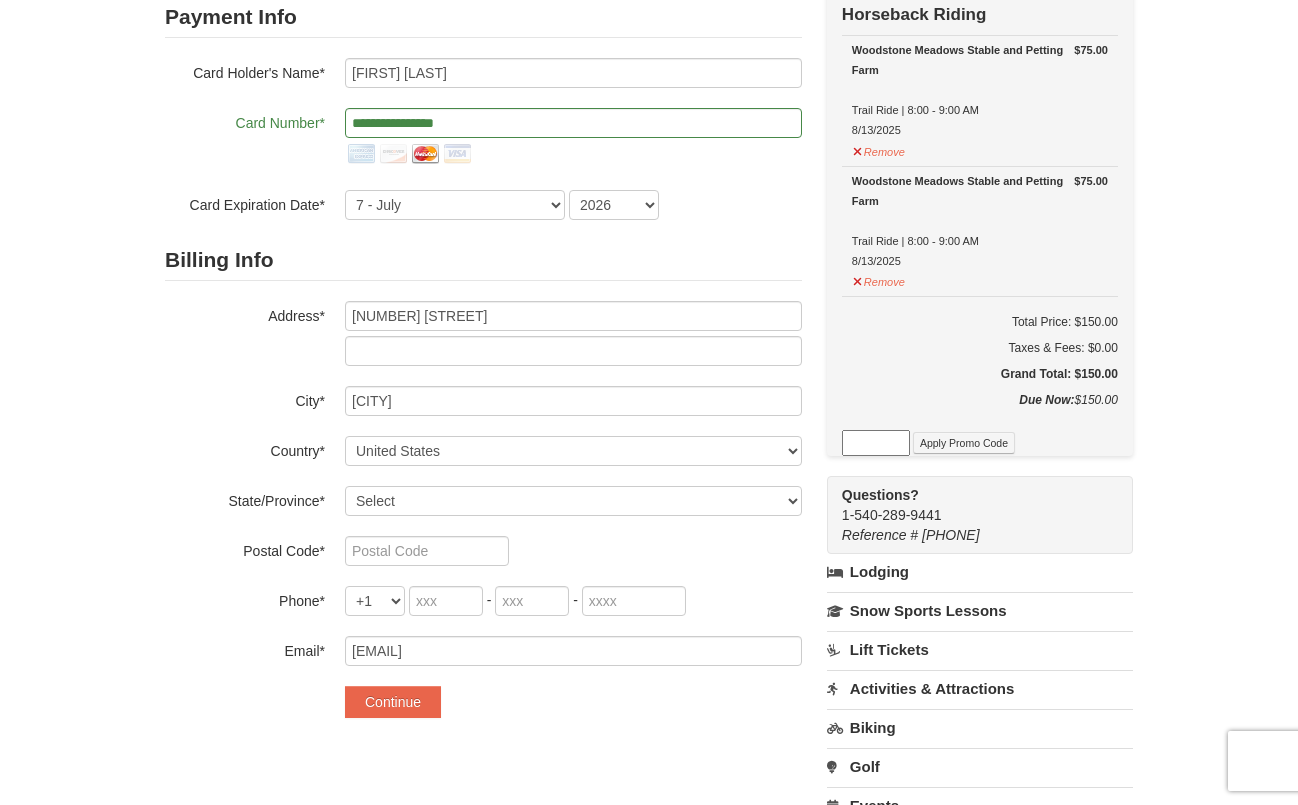 scroll, scrollTop: 186, scrollLeft: 0, axis: vertical 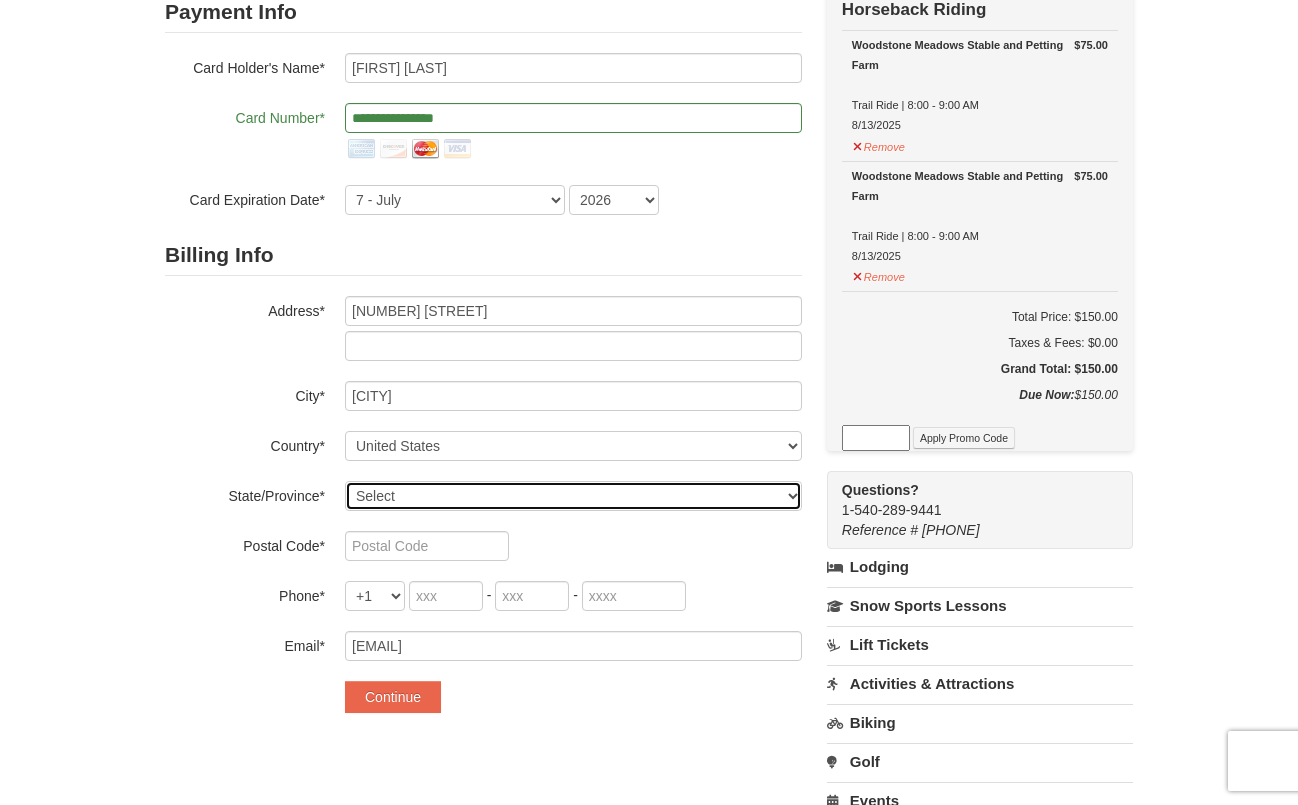 select on "VA" 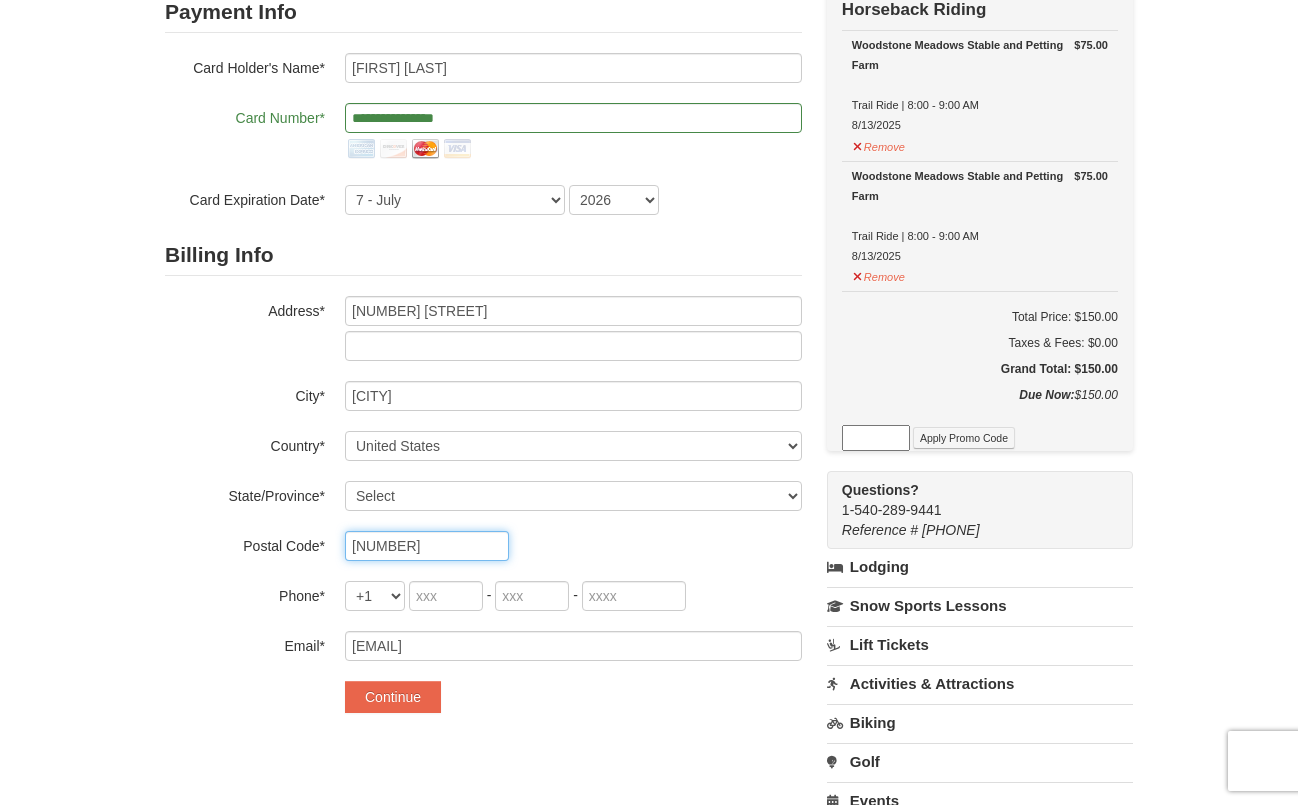 type on "20186" 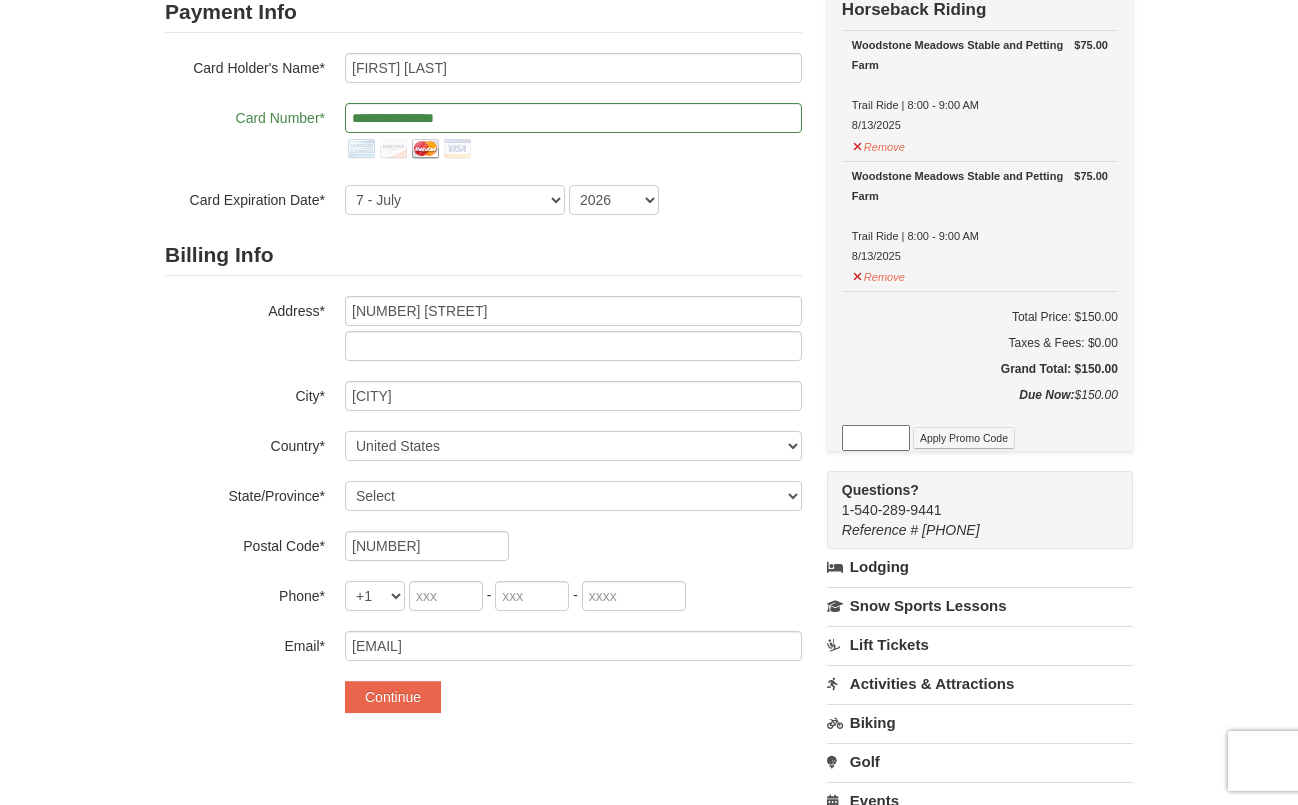 click on "20186" at bounding box center (573, 546) 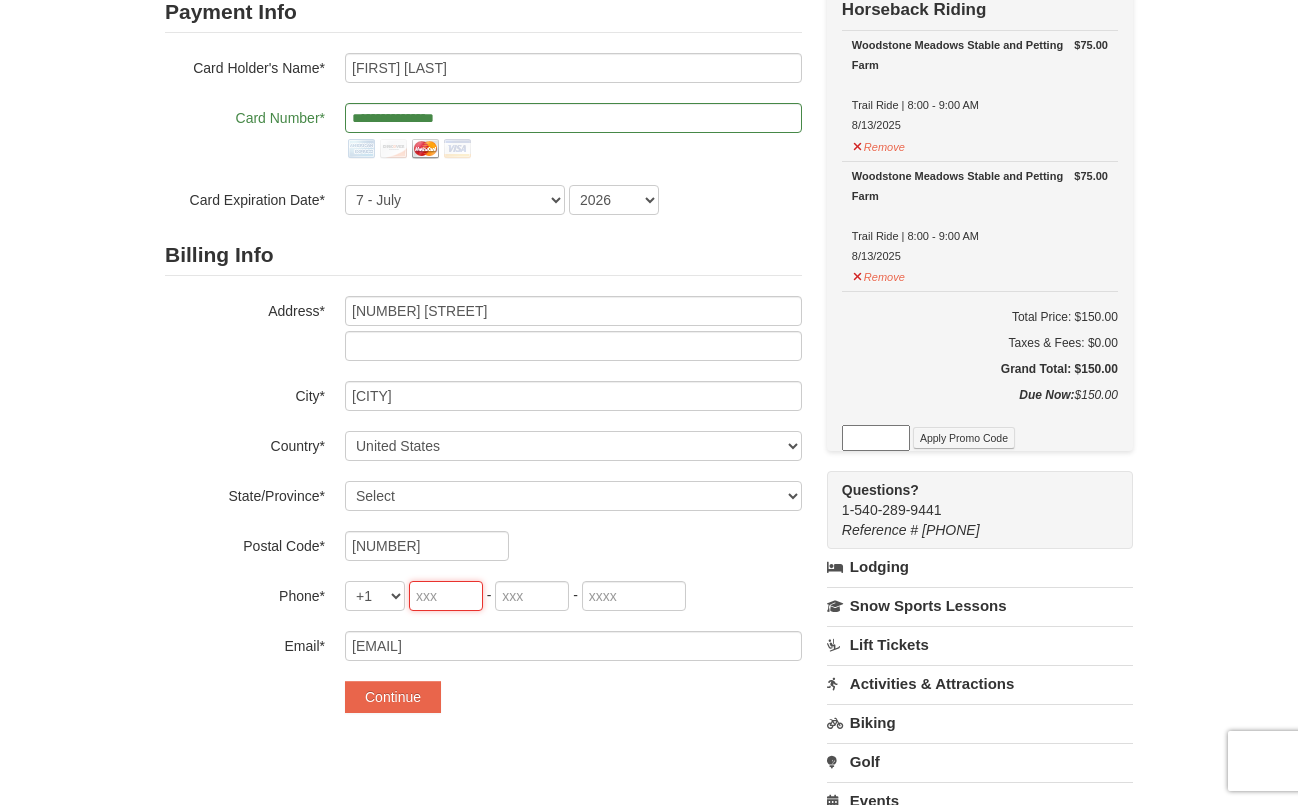 click at bounding box center [446, 596] 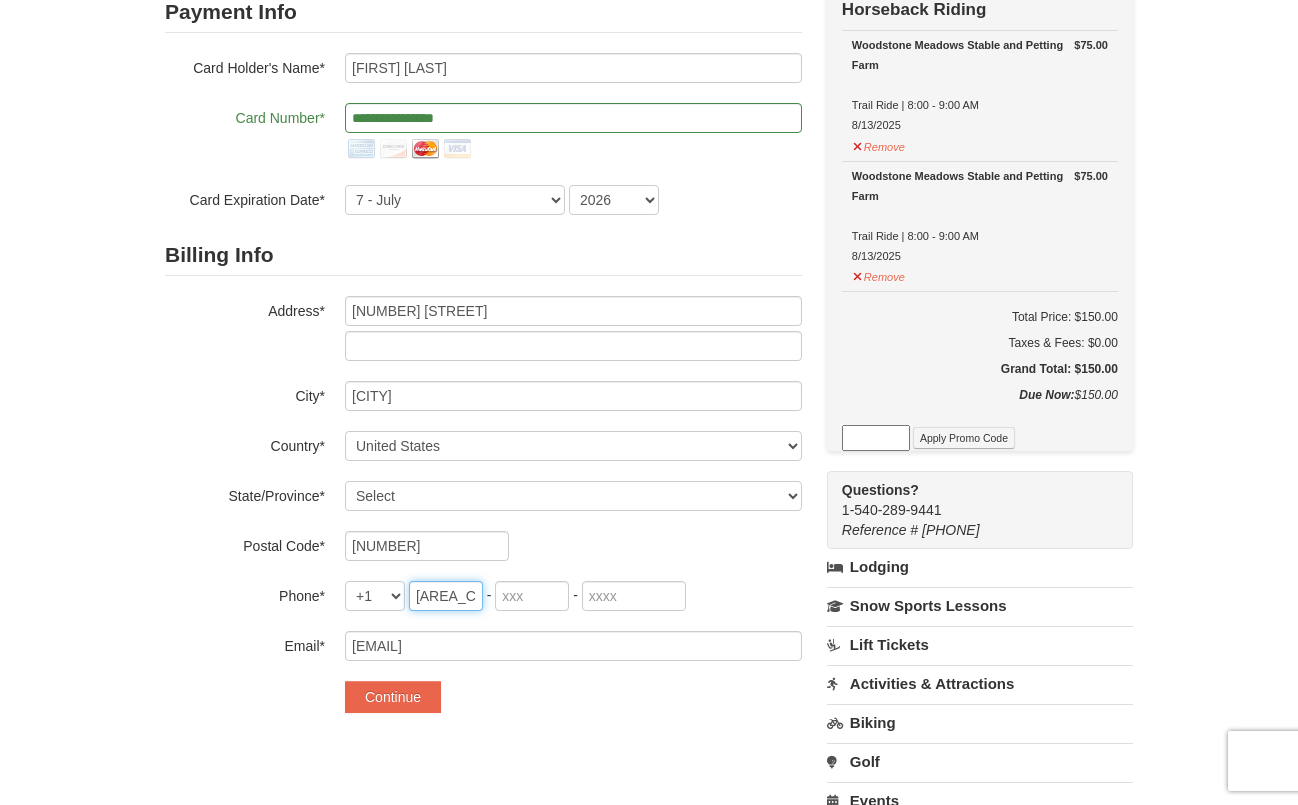 type on "703" 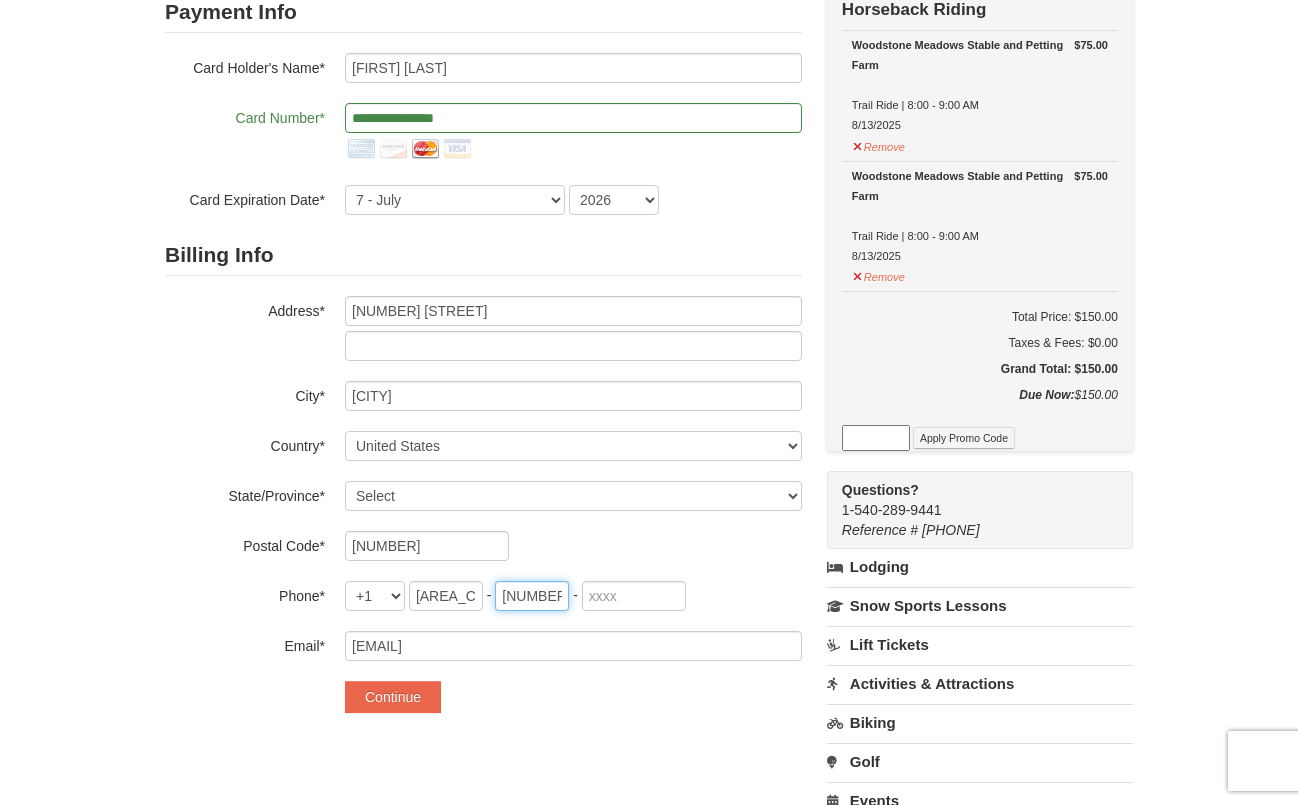 type on "895" 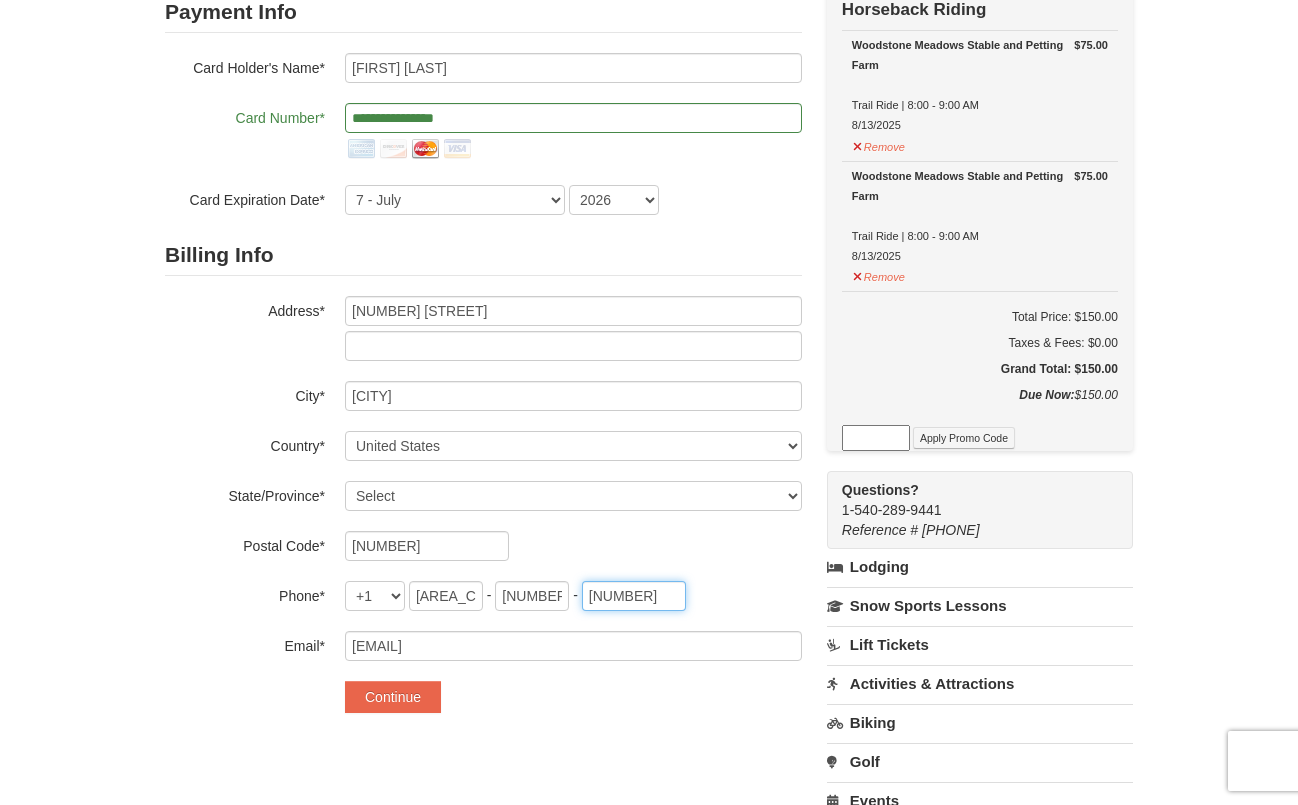 type on "0083" 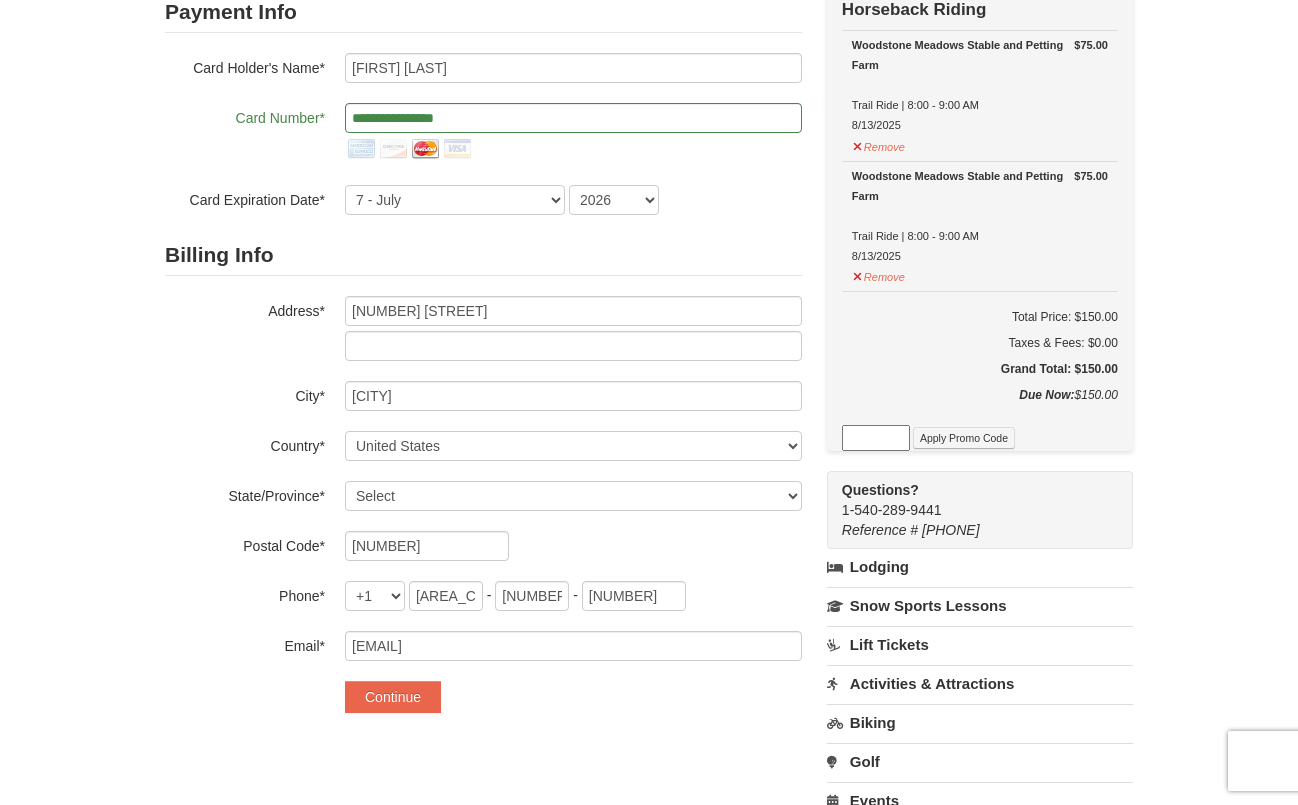click on "**********" at bounding box center [649, 508] 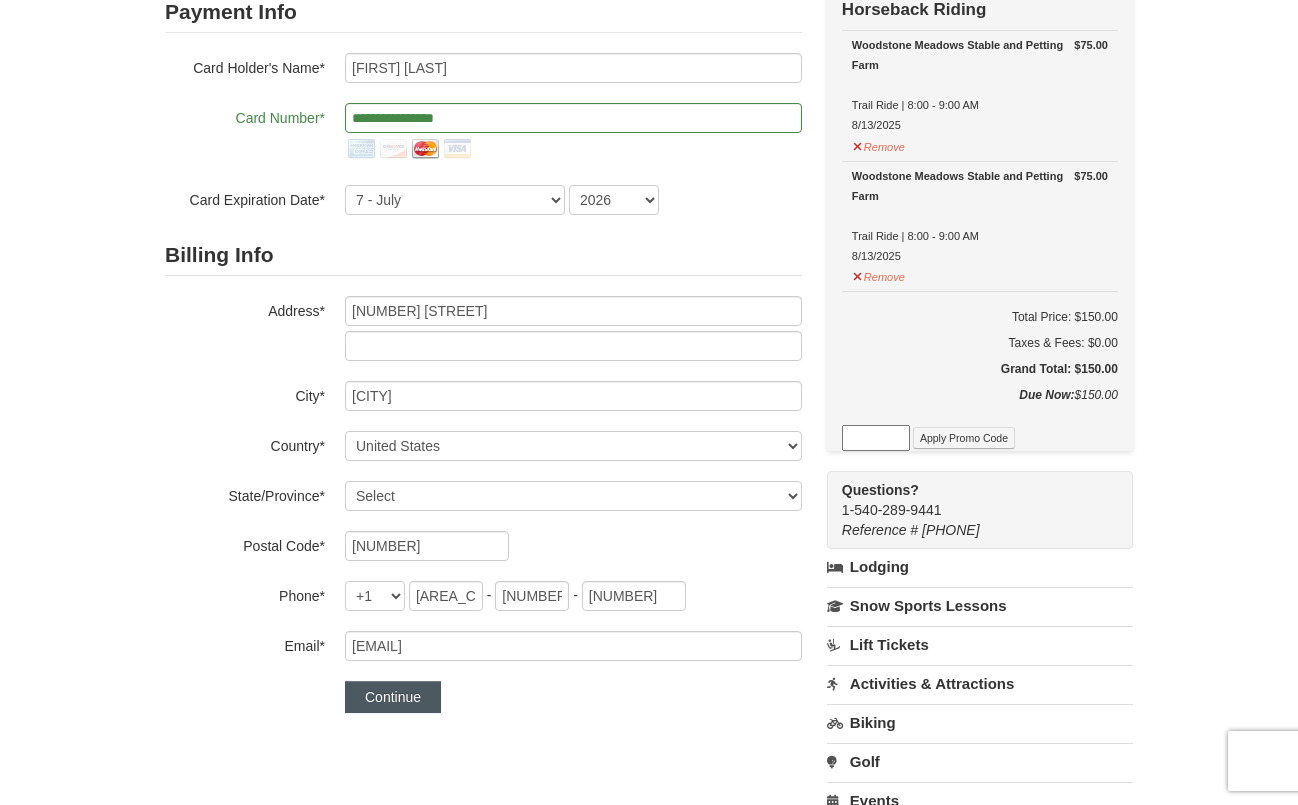 click on "Continue" at bounding box center [393, 697] 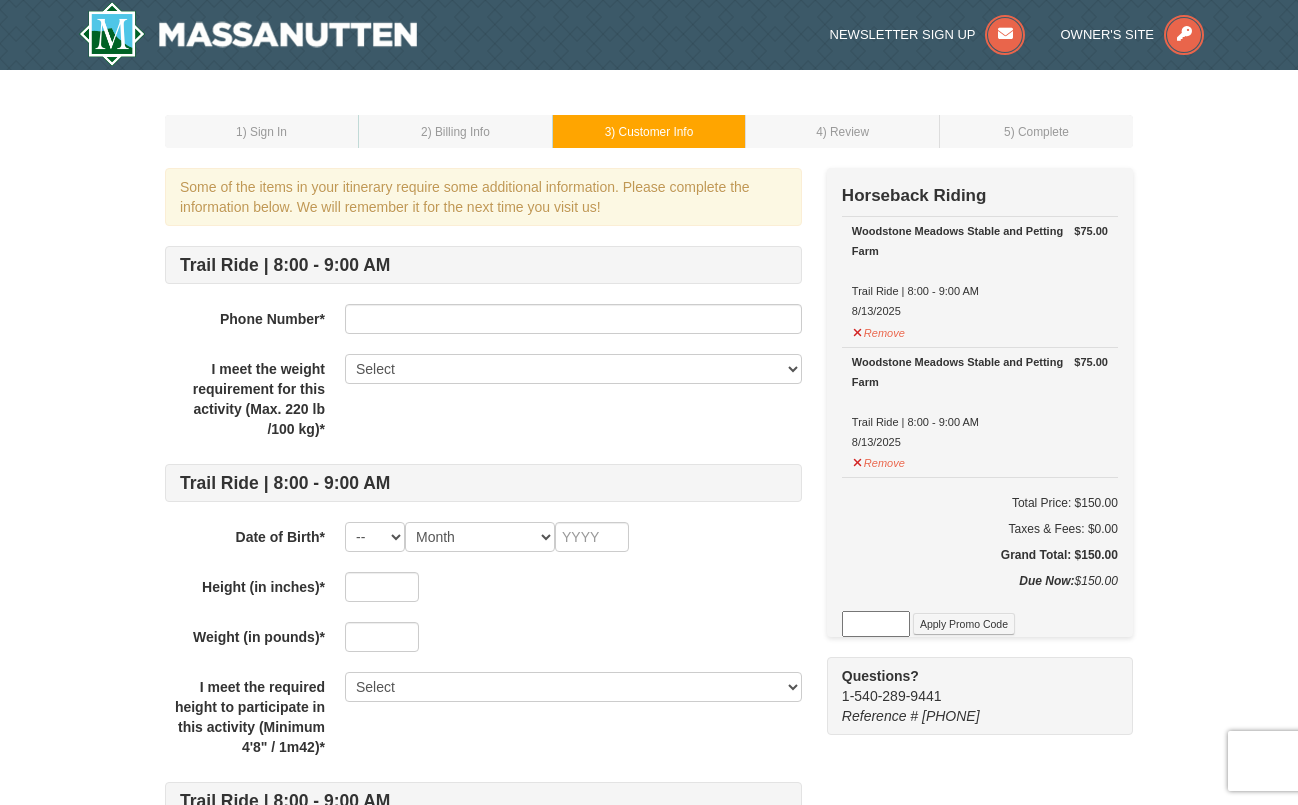 scroll, scrollTop: 0, scrollLeft: 0, axis: both 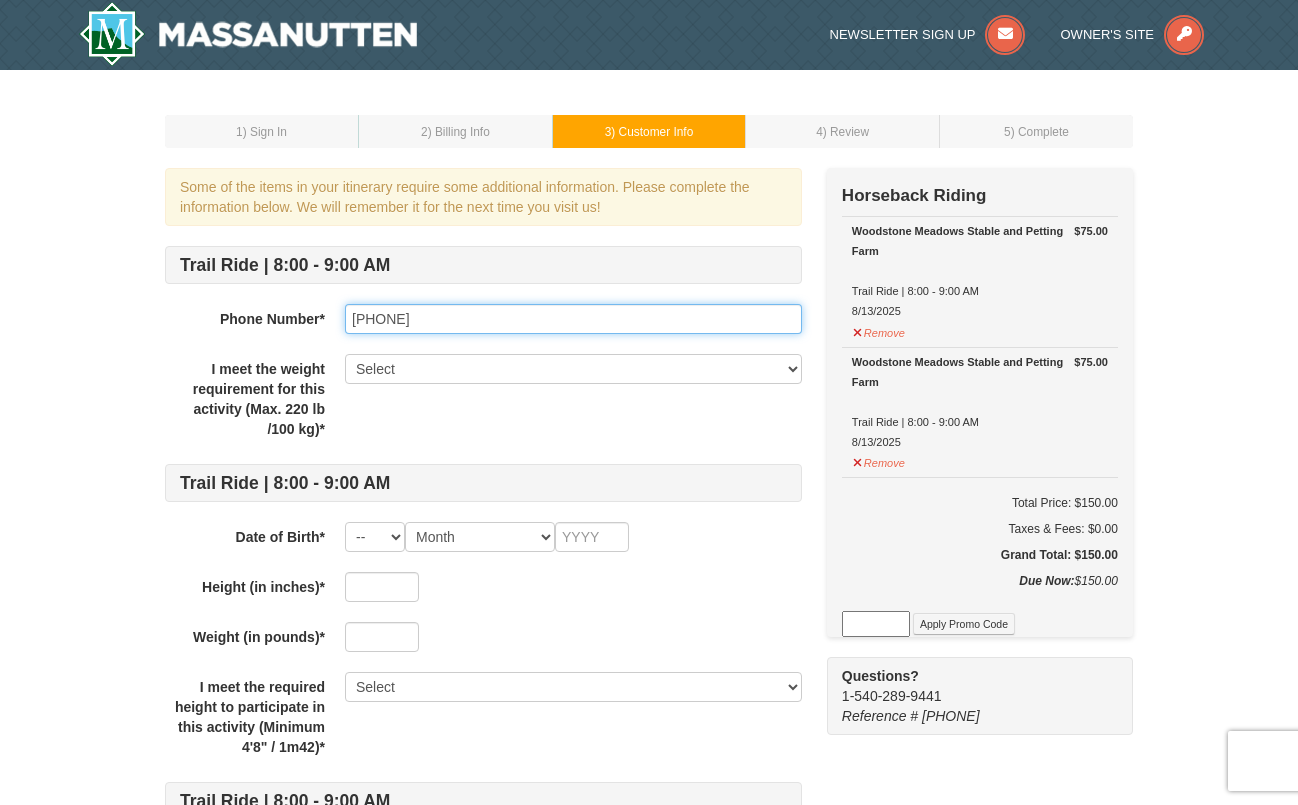 type on "[PHONE]" 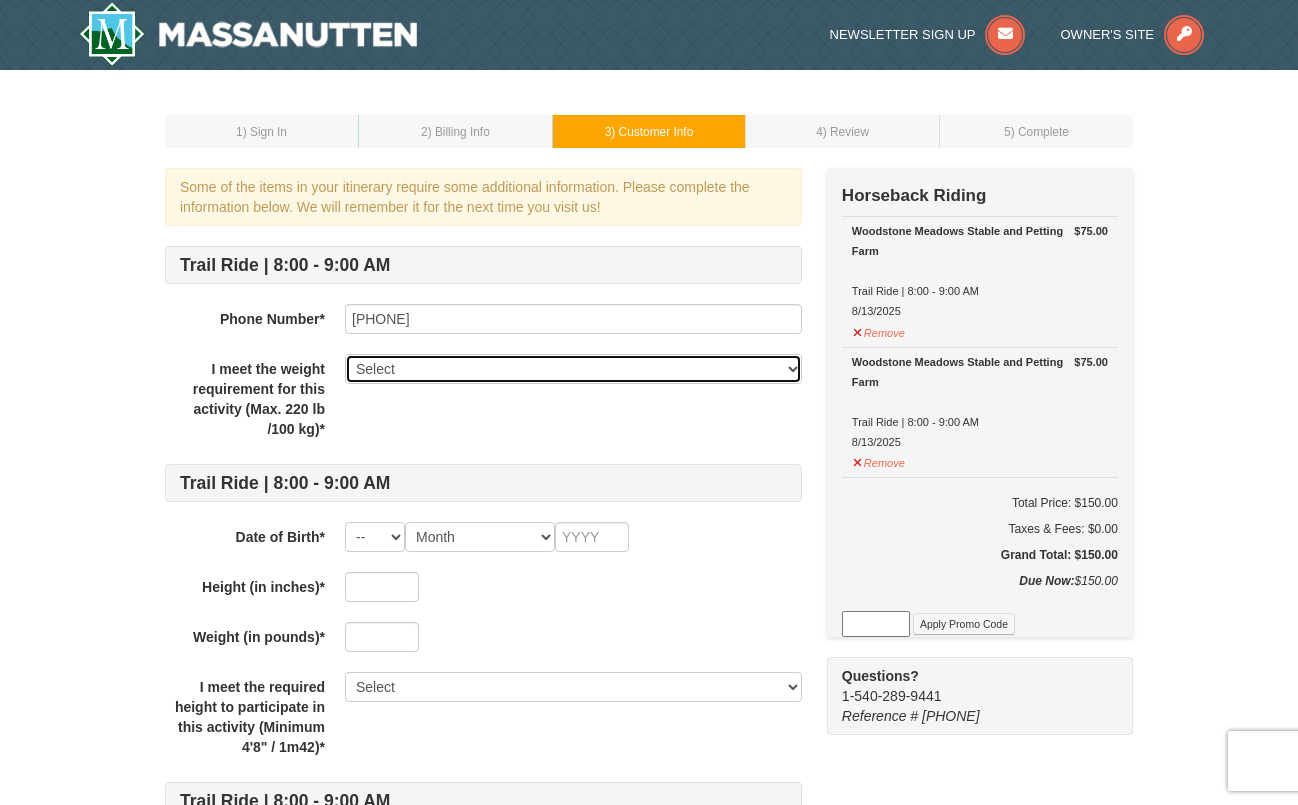 select on "Yes" 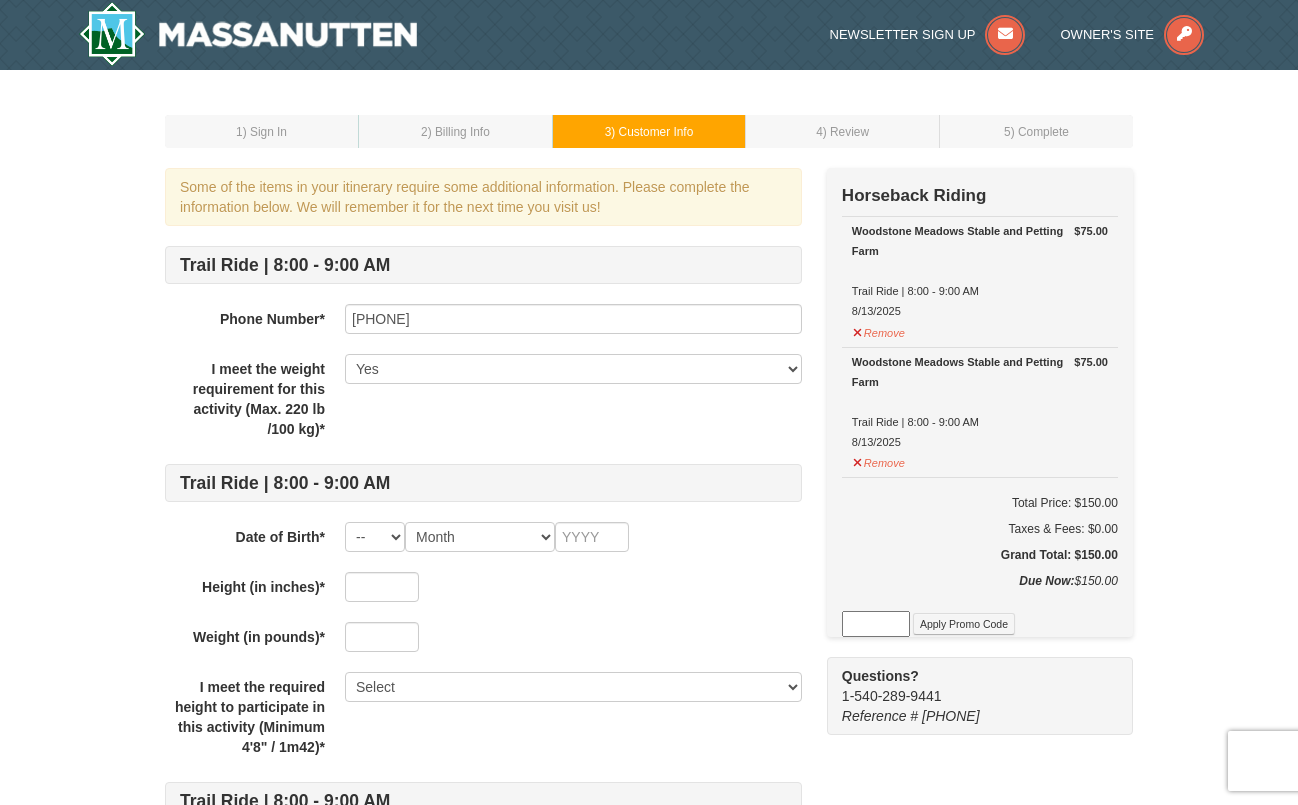 click on "I meet the weight requirement for this activity (Max. 220 lb /100 kg)* Select Yes" at bounding box center [483, 399] 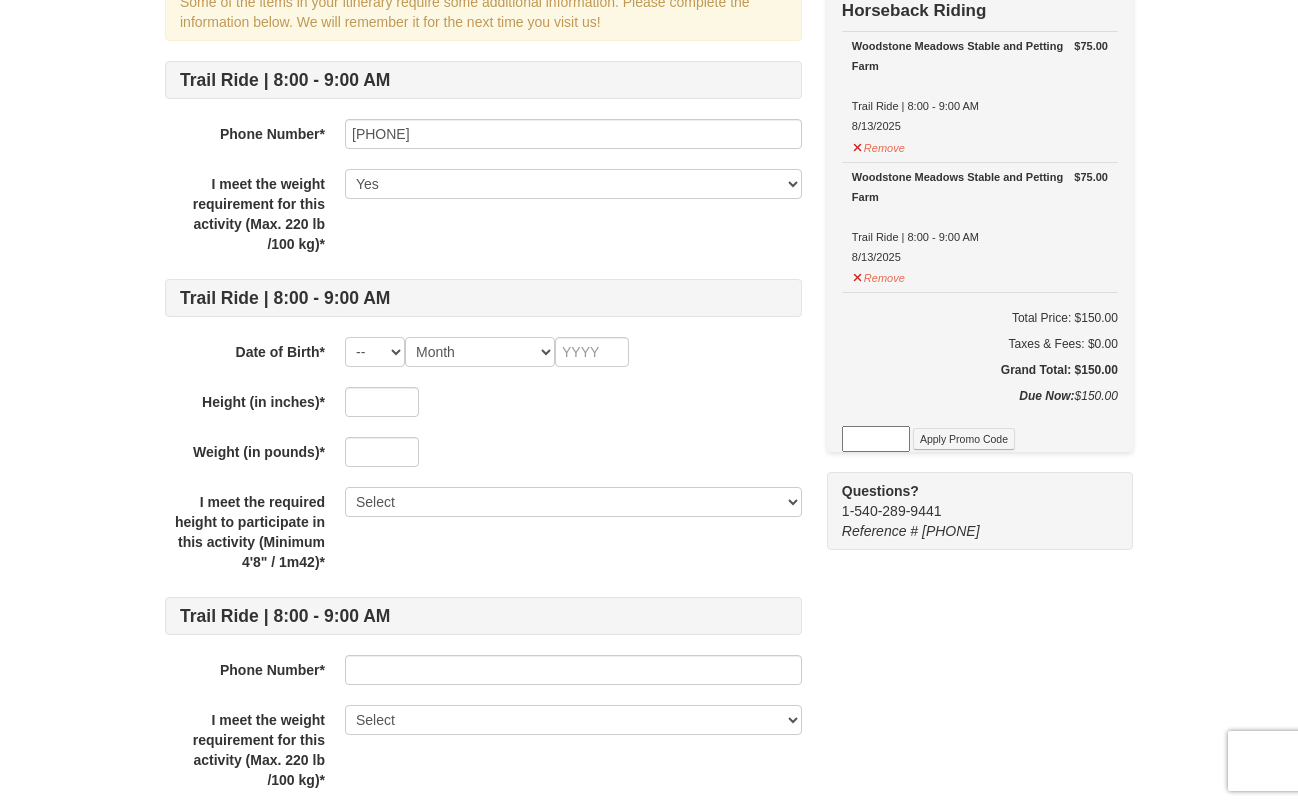 scroll, scrollTop: 189, scrollLeft: 0, axis: vertical 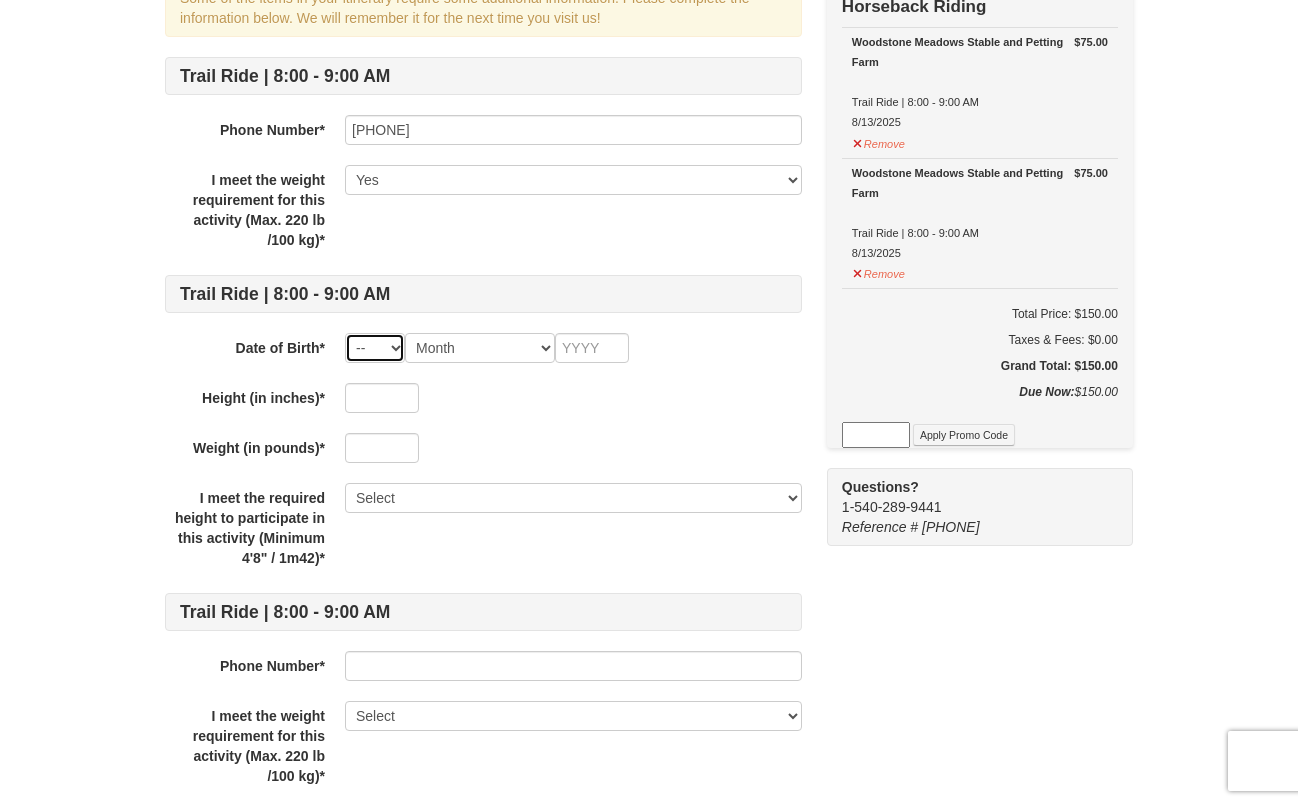 select on "23" 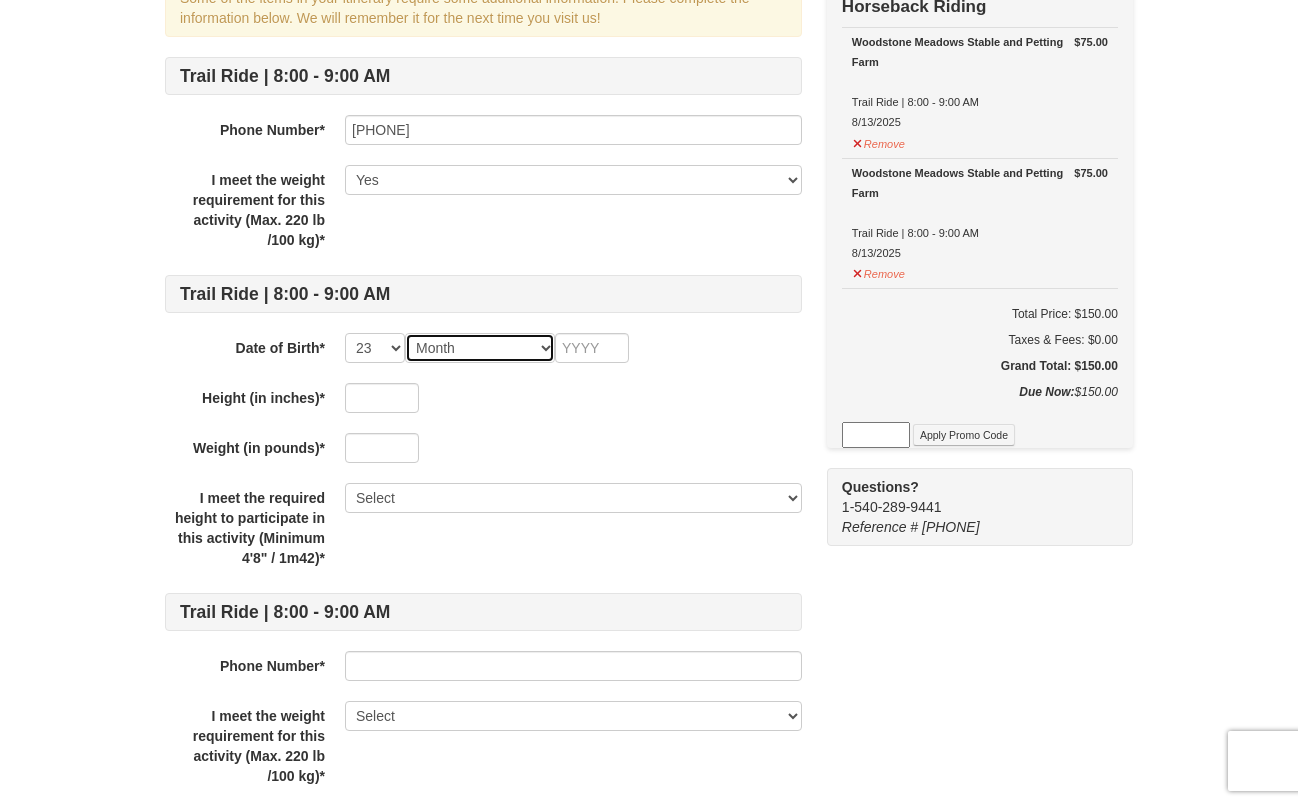 select on "11" 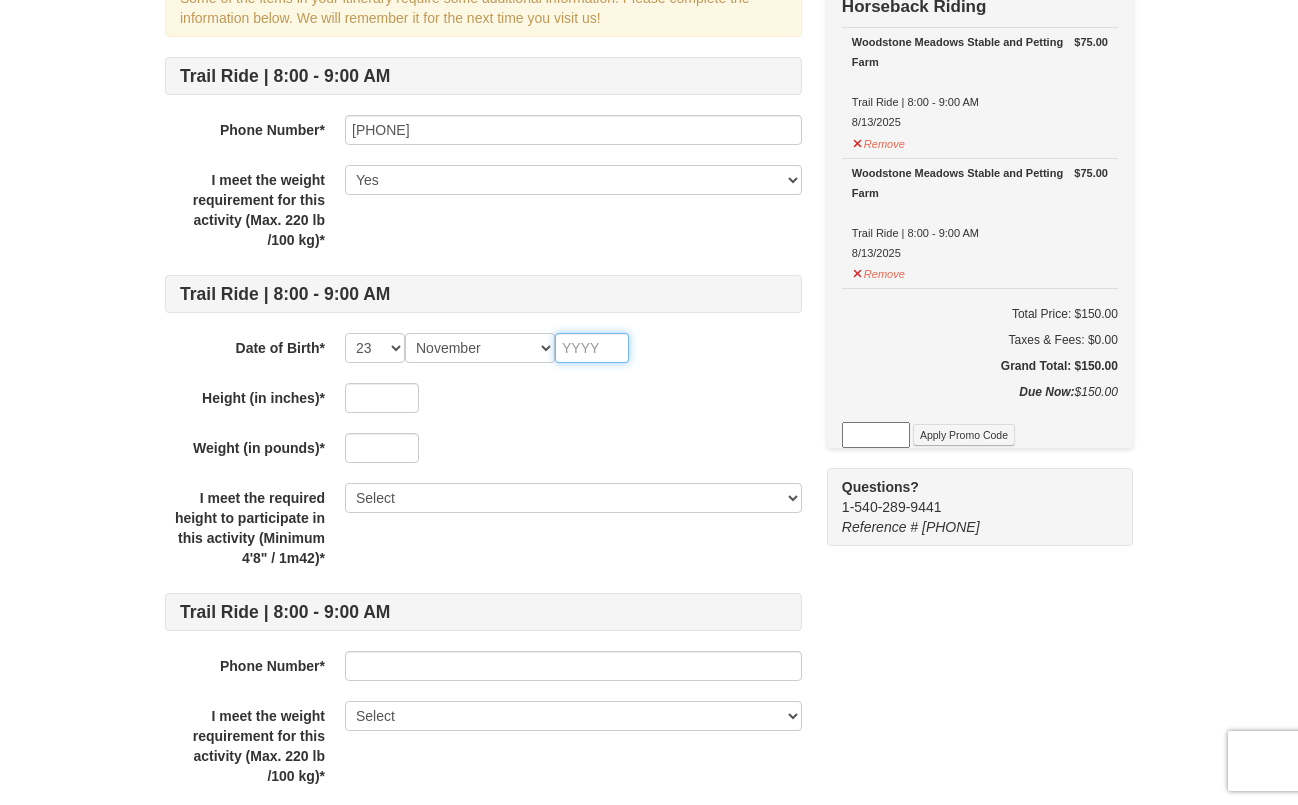 click at bounding box center [592, 348] 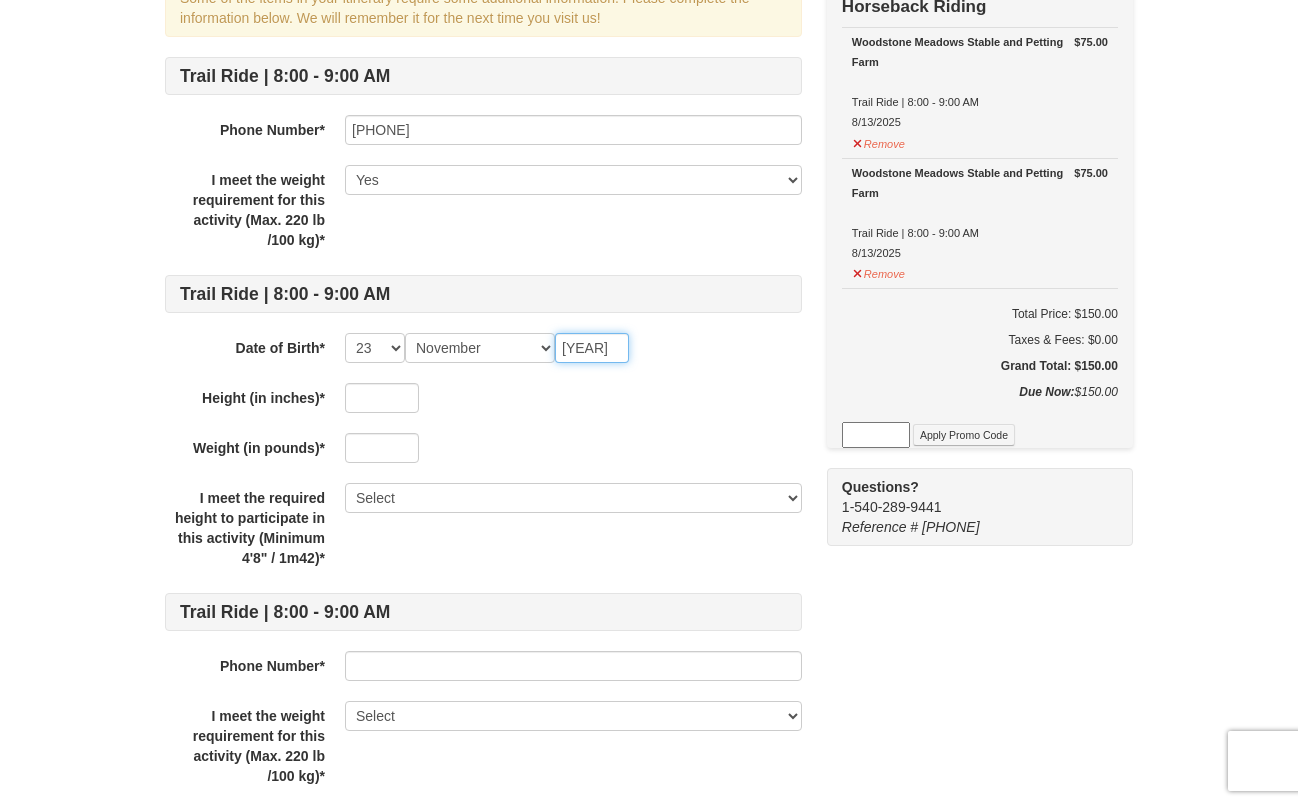 type on "1992" 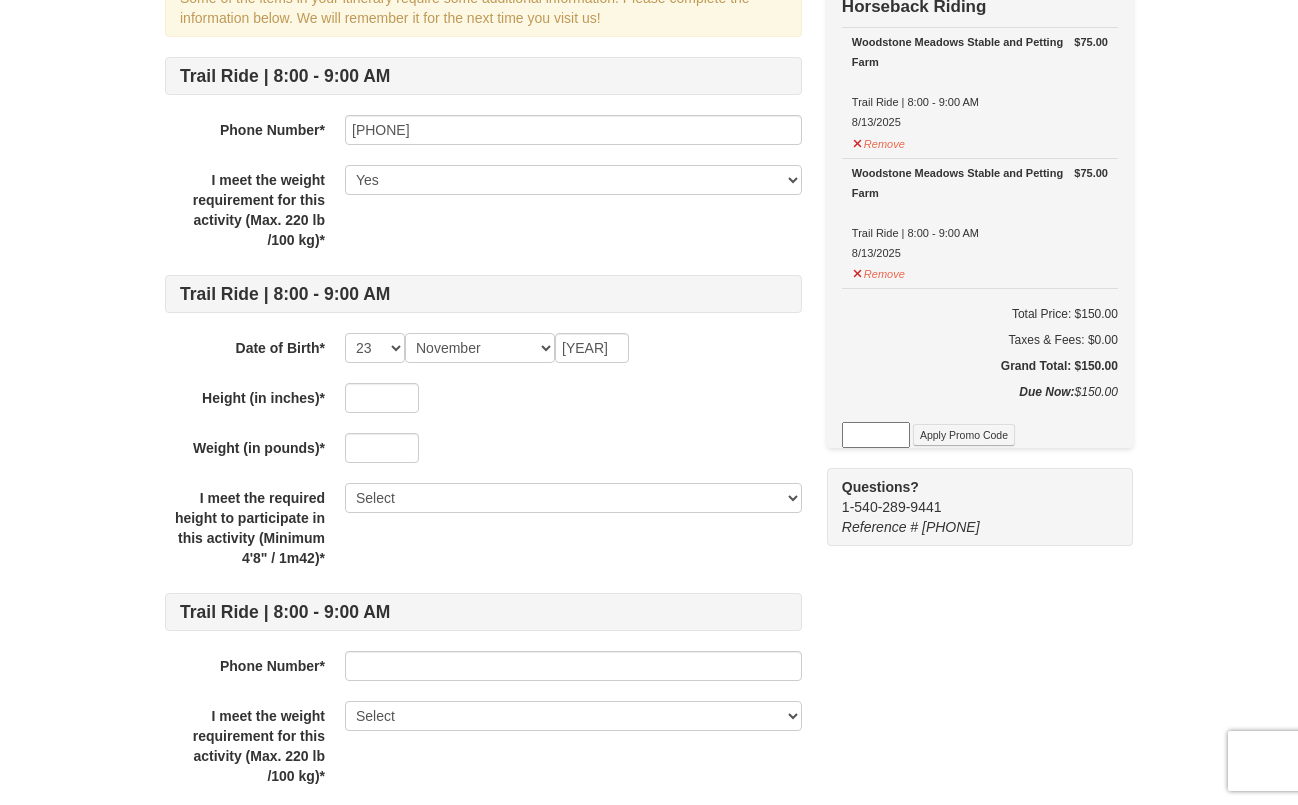 click at bounding box center (573, 398) 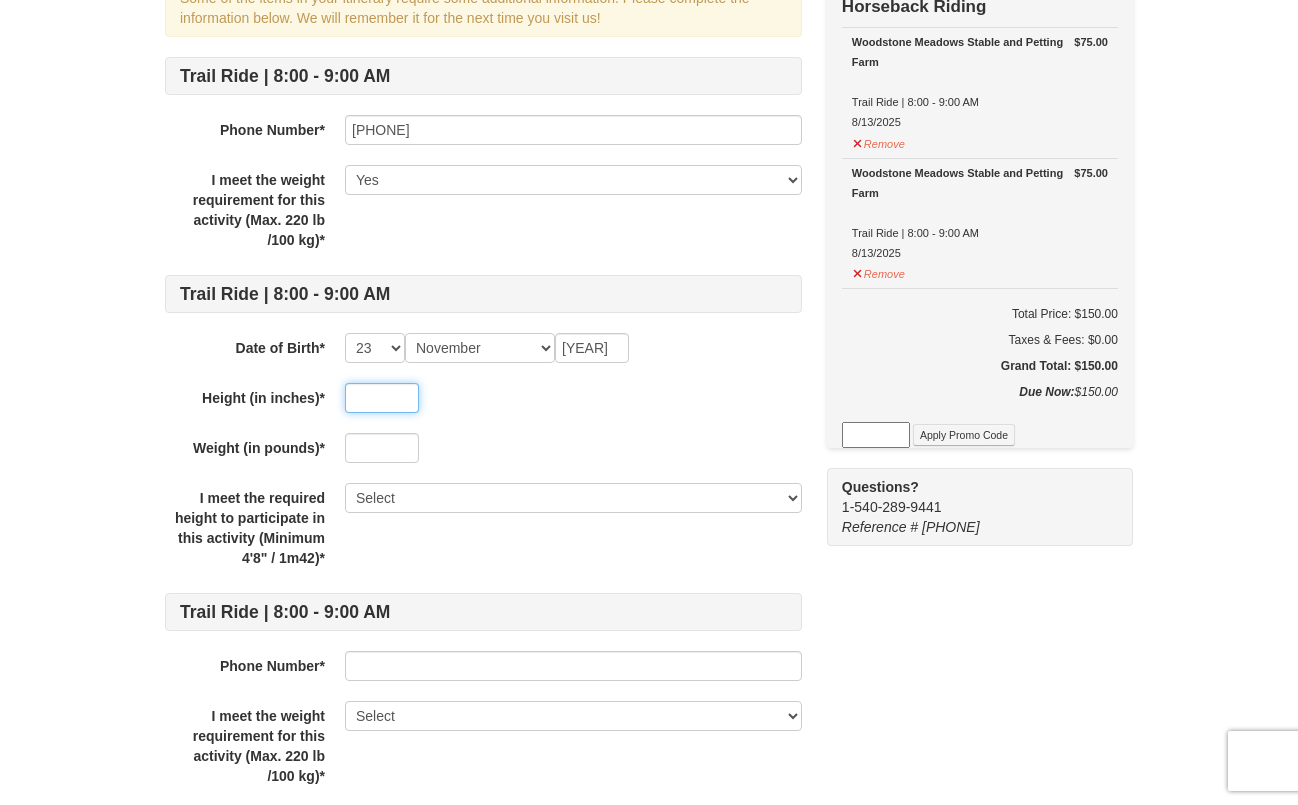 click at bounding box center [382, 398] 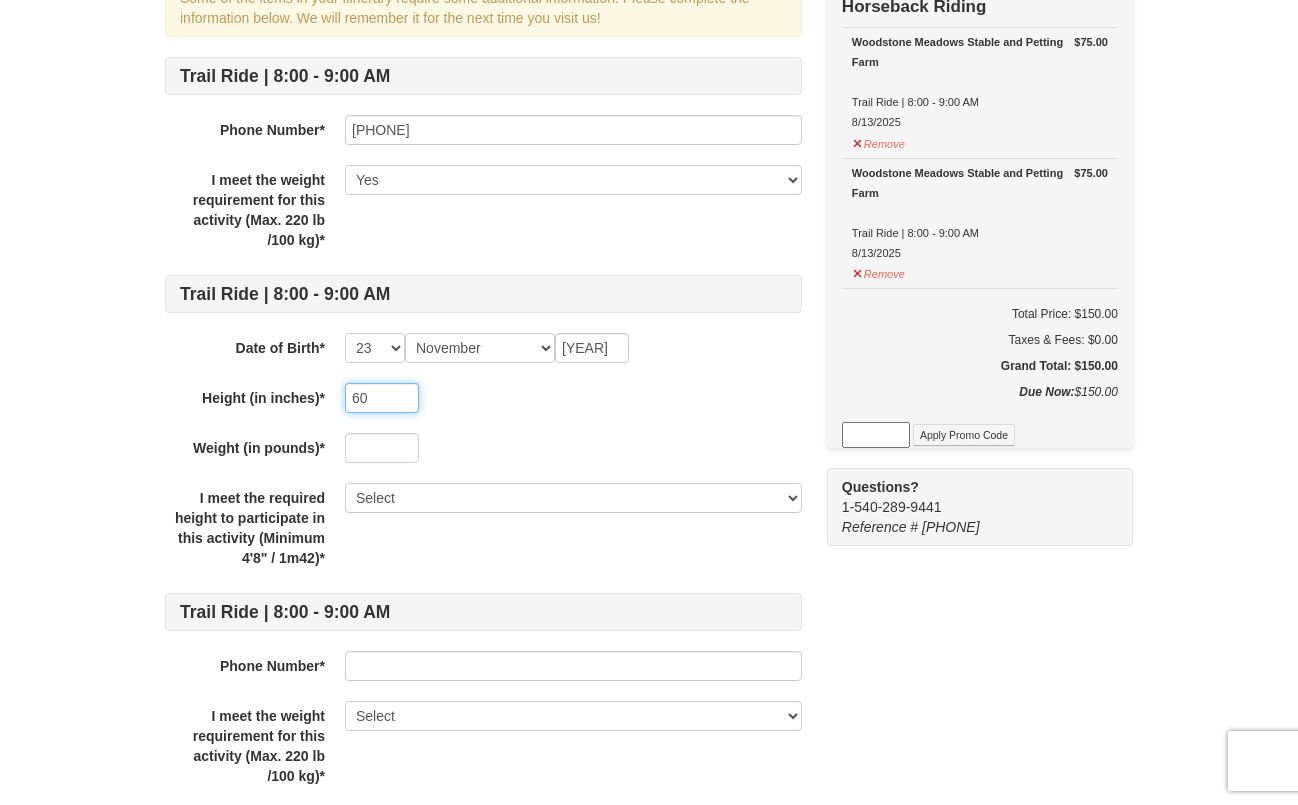 type on "60" 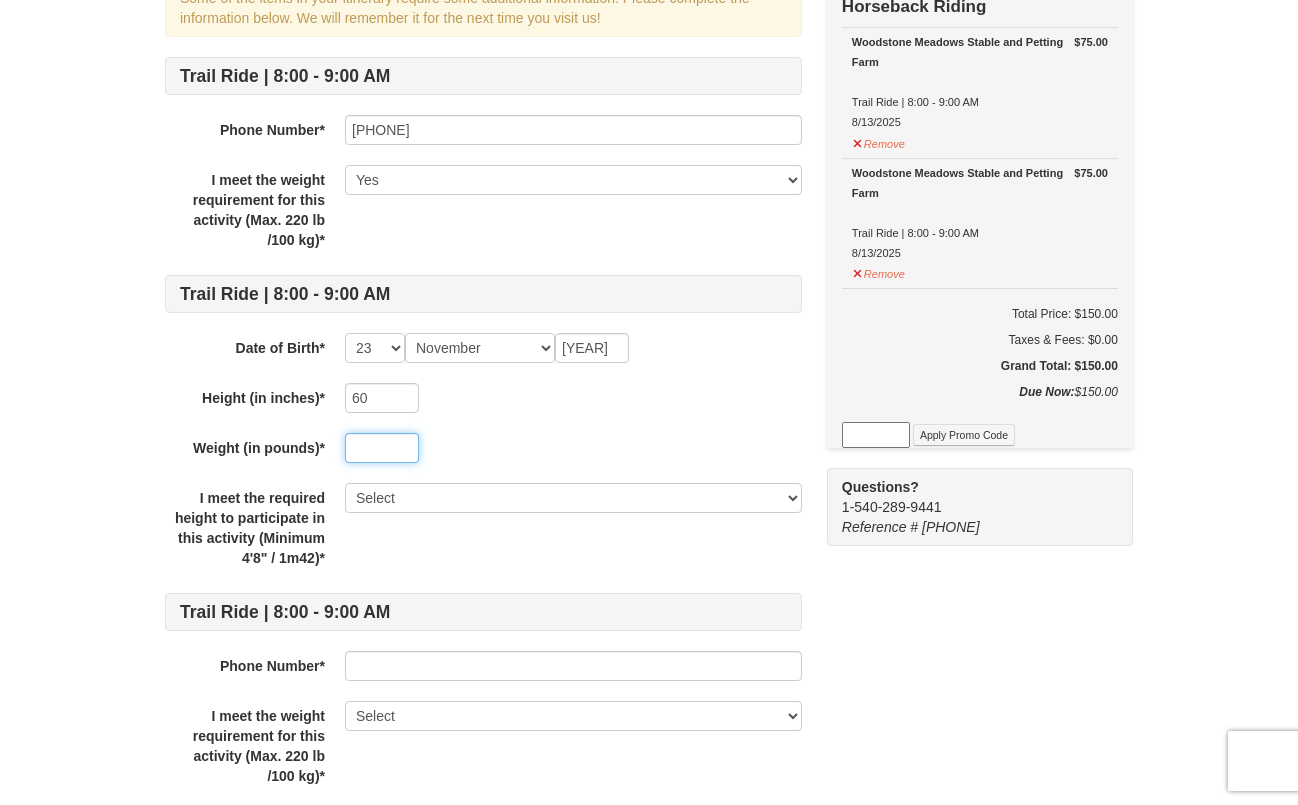 click at bounding box center [382, 448] 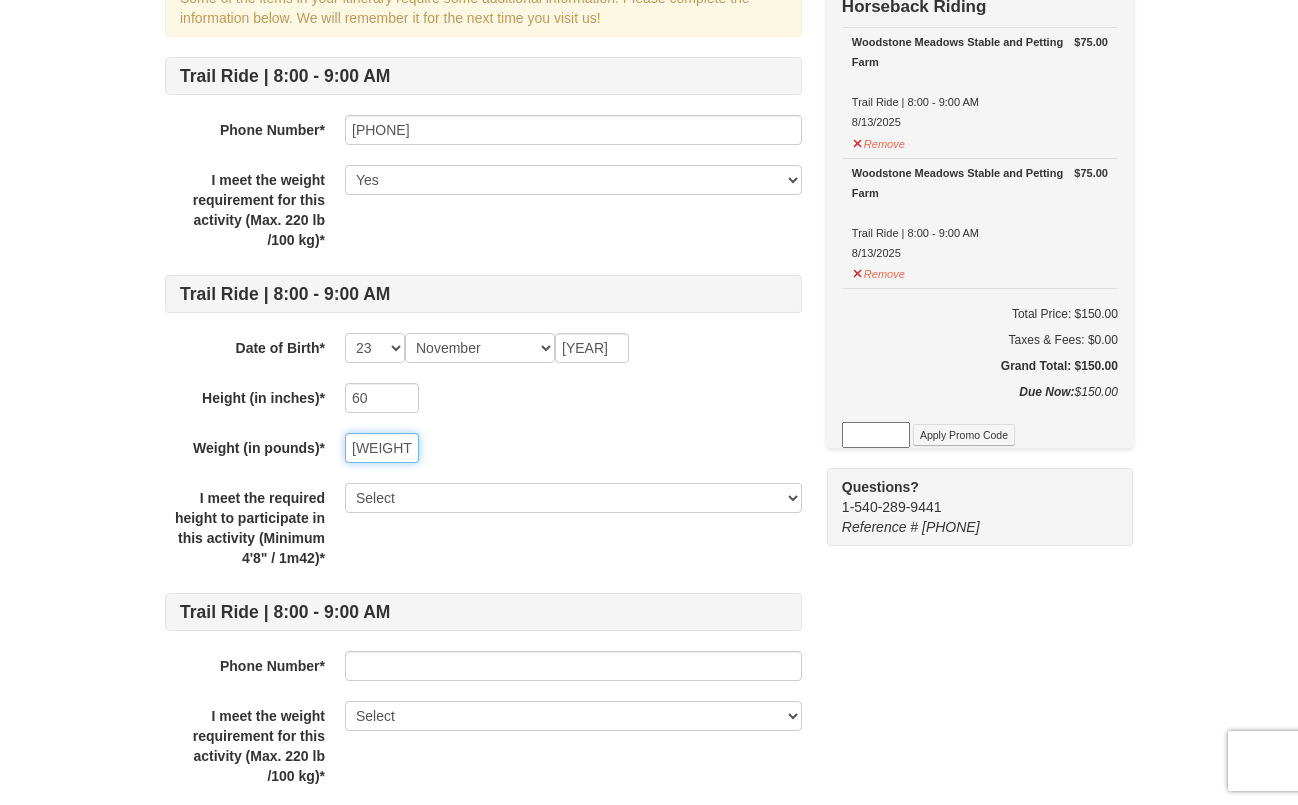 type on "131" 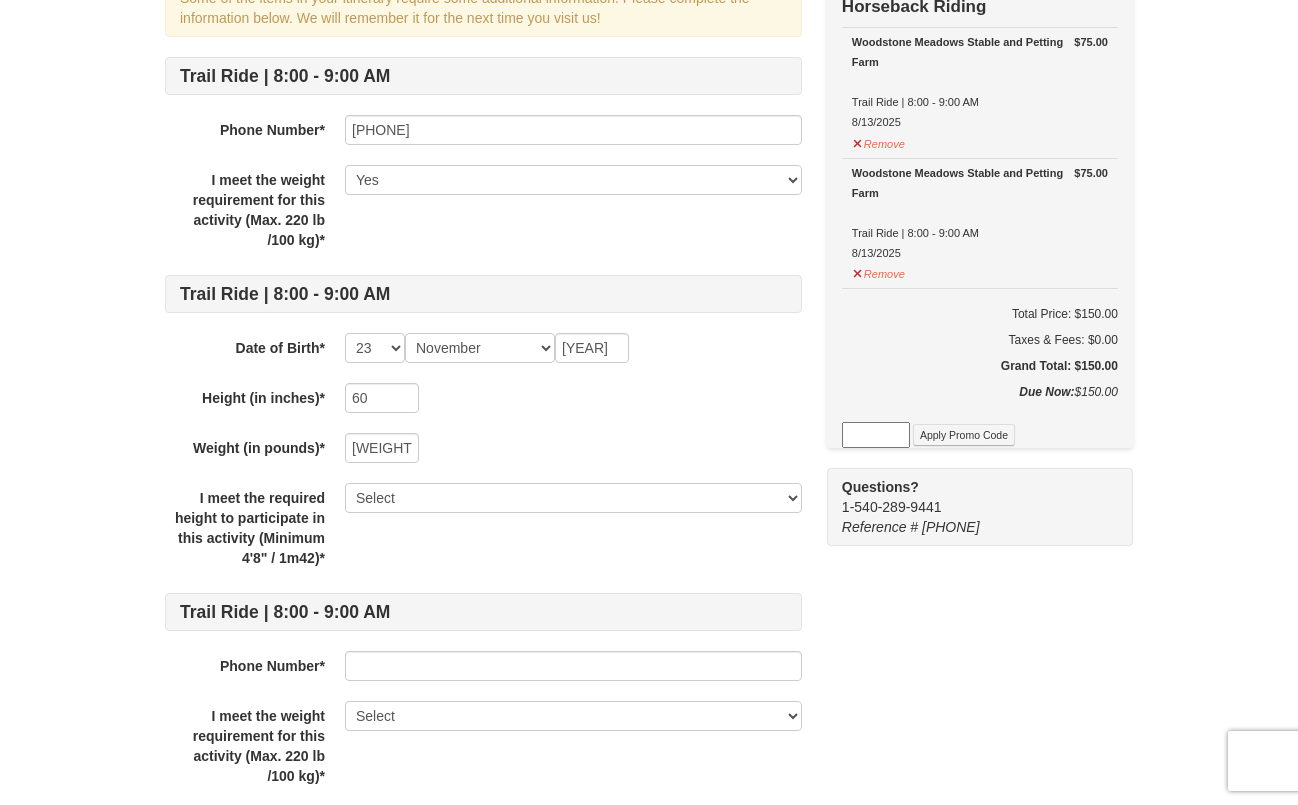 click on "Trail Ride | 8:00 - 9:00 AM Phone Number* 703-895-0083 I meet the weight requirement for this activity (Max. 220 lb /100 kg)* Select Yes Trail Ride | 8:00 - 9:00 AM Date of Birth* -- 01 02 03 04 05 06 07 08 09 10 11 12 13 14 15 16 17 18 19 20 21 22 23 24 25 26 27 28 29 30 31 Month January February March April May June July August September October November December 1992 Height (in inches)* 60 Weight (in pounds)* 131 I meet the required height to participate in this activity (Minimum 4'8" / 1m42)* Select Yes Trail Ride | 8:00 - 9:00 AM Phone Number* I meet the weight requirement for this activity (Max. 220 lb /100 kg)* Select Yes Trail Ride | 8:00 - 9:00 AM Date of Birth* -- 01 02 03 04 05 06 07 08 09 10 11 12 13 14 15 16 17 18 19 20 21 22 23 24 25 26 27 28 29 30 31 Month January February March April May June July August September October November December Height (in inches)* Weight (in pounds)* I meet the required height to participate in this activity (Minimum 4'8" / 1m42)* Select Yes" at bounding box center (483, 583) 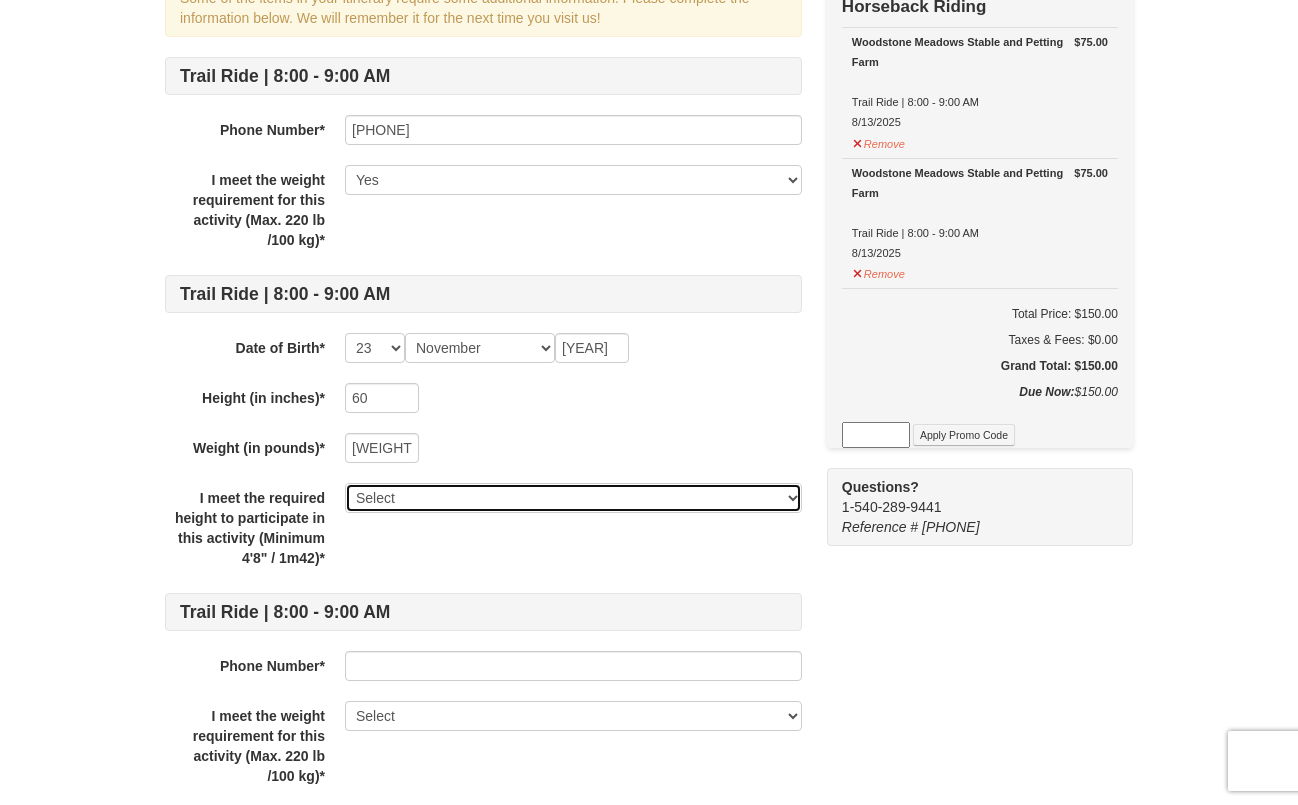 select on "Yes" 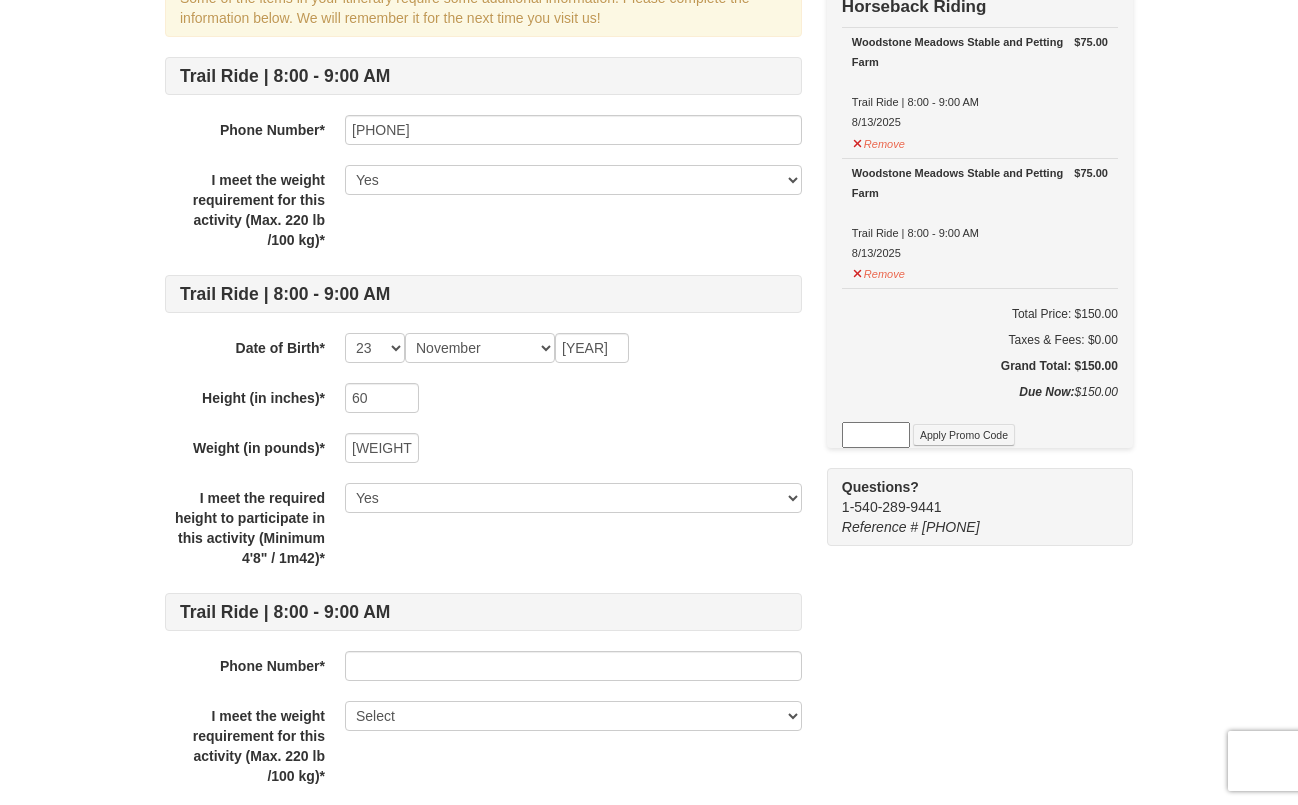 click on "I meet the required height to participate in this activity (Minimum 4'8" / 1m42)* Select Yes" at bounding box center [483, 528] 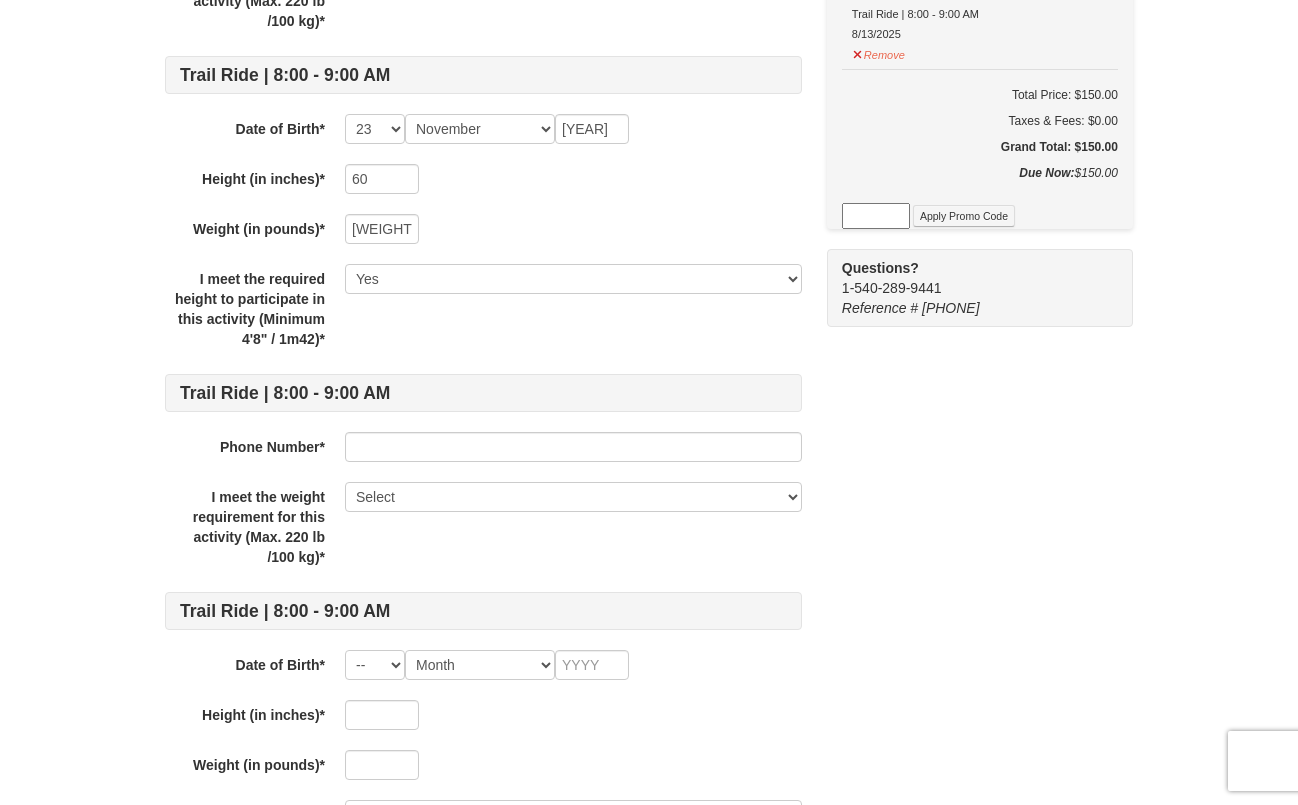 scroll, scrollTop: 420, scrollLeft: 0, axis: vertical 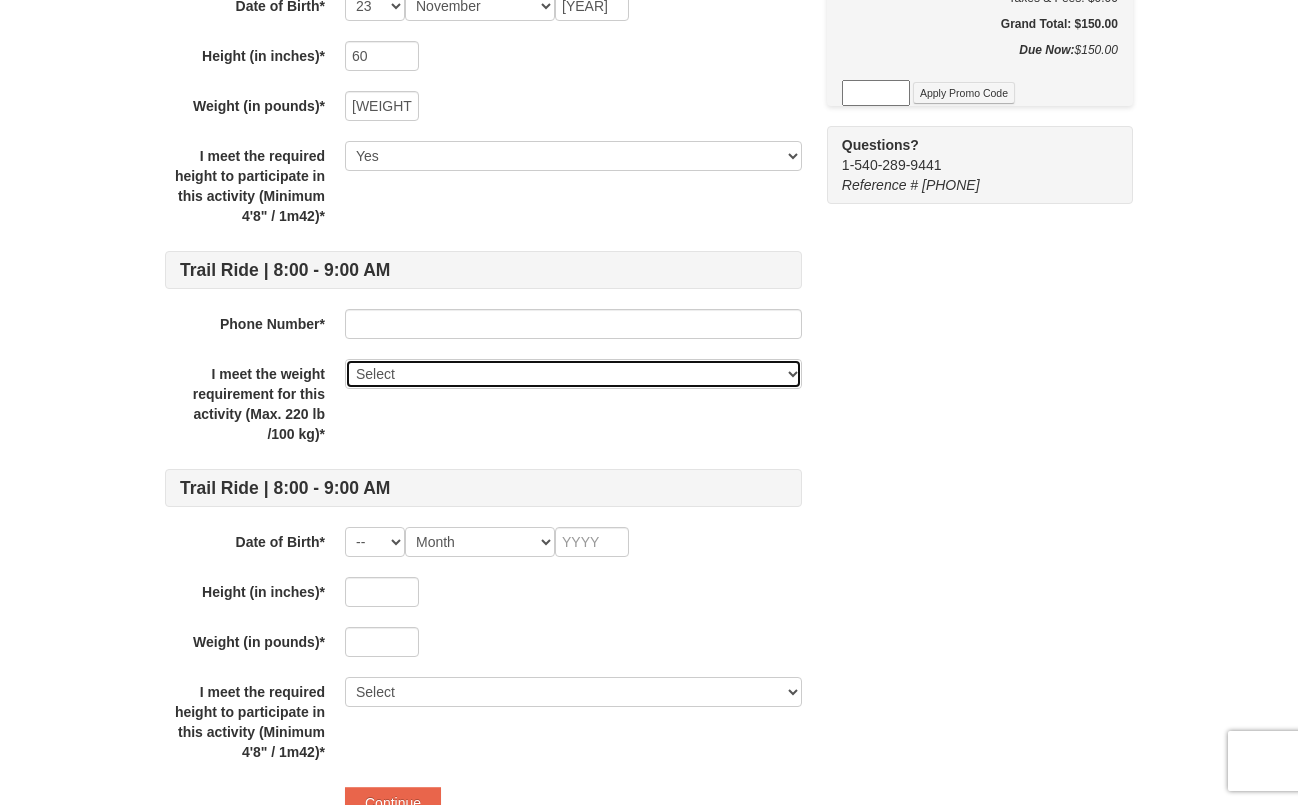 select on "Yes" 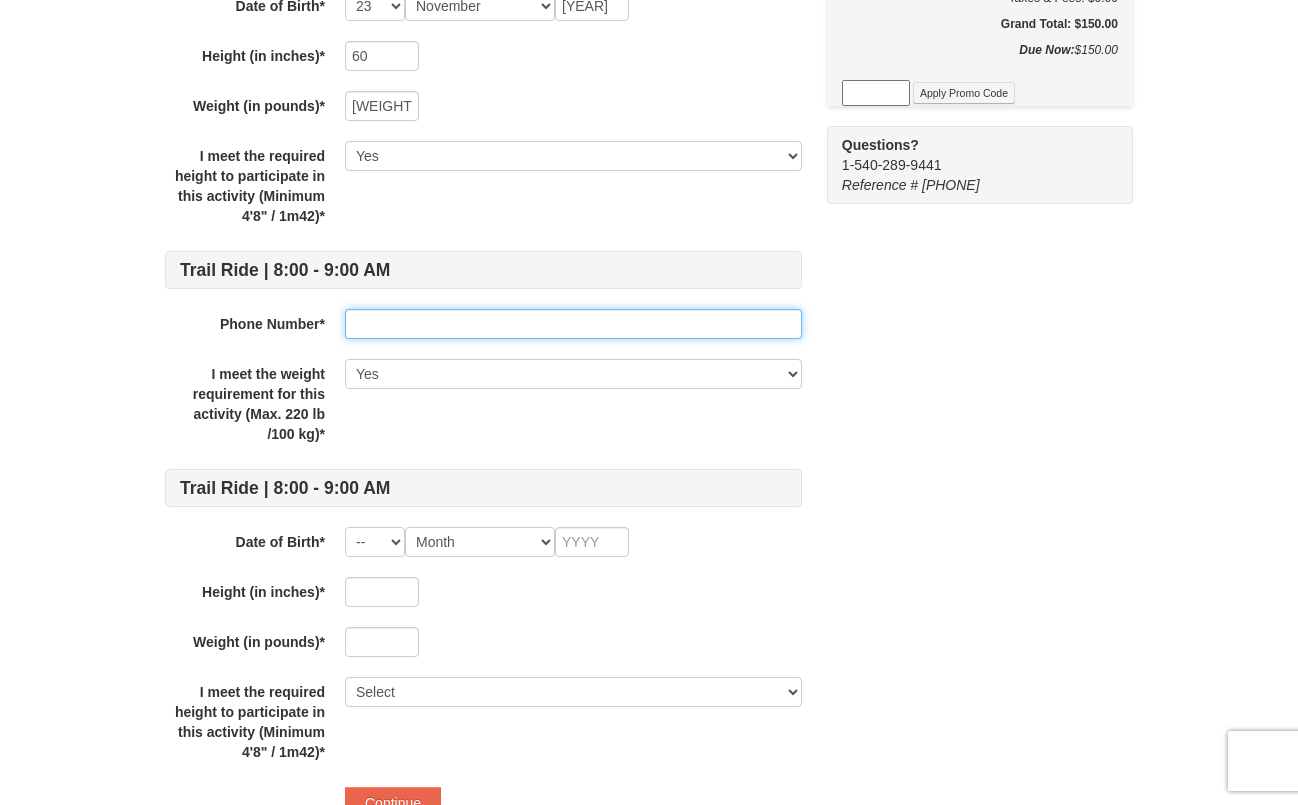 click at bounding box center [573, 324] 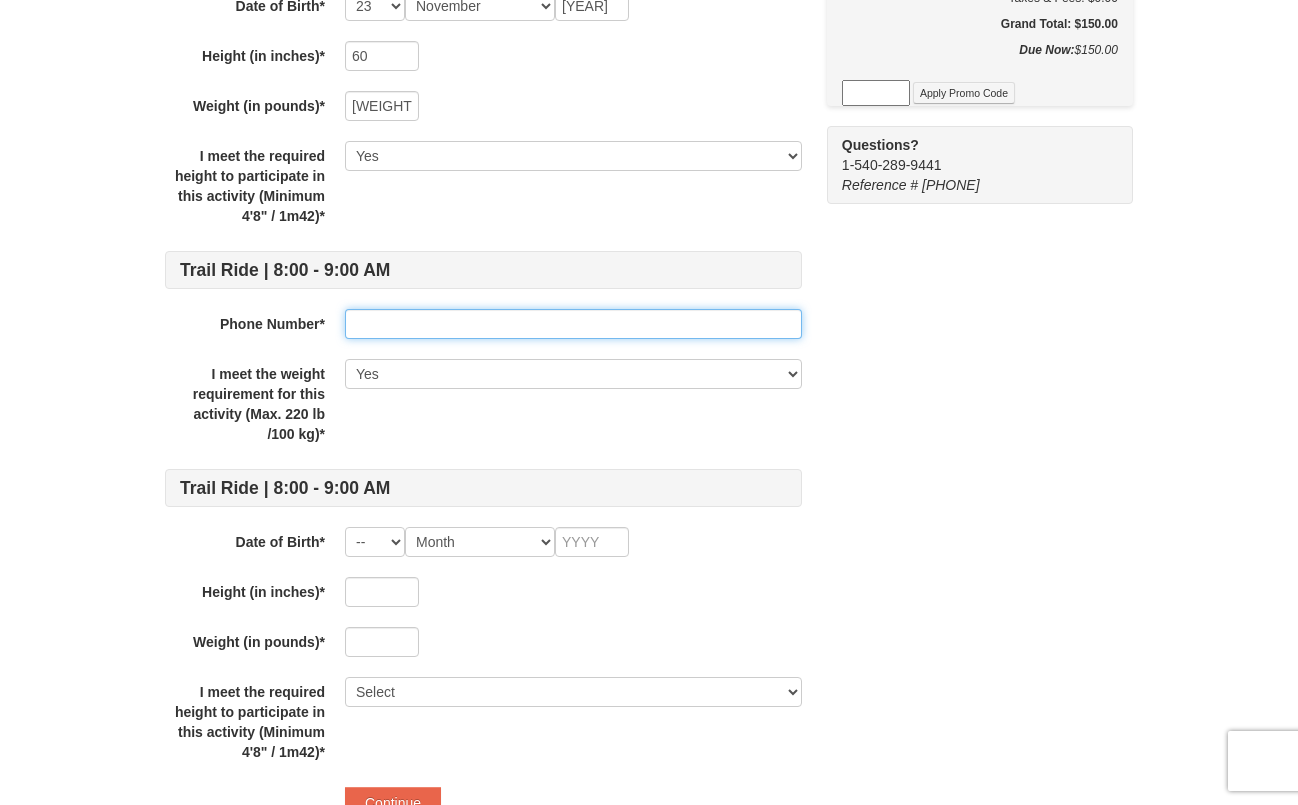 type on "6" 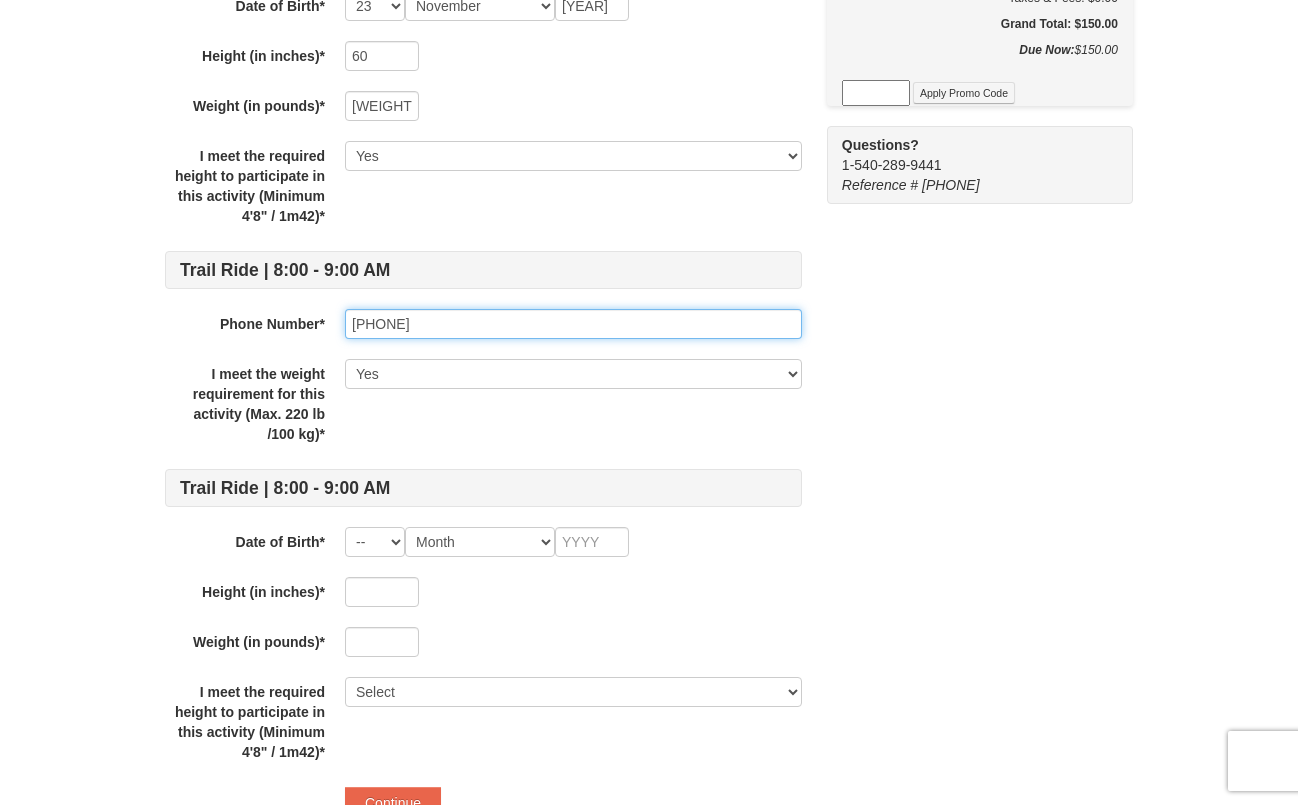 click on "571330-8555" at bounding box center [573, 324] 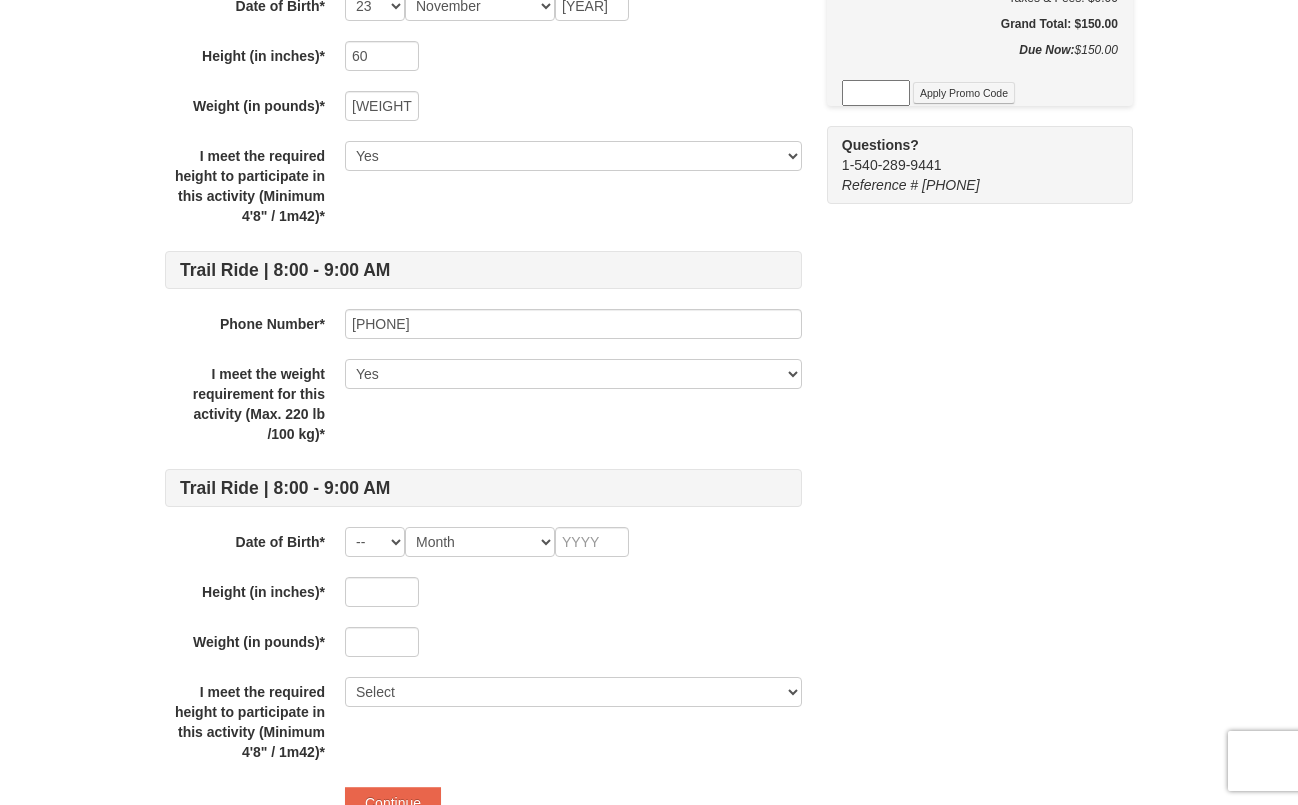 click on "I meet the weight requirement for this activity (Max. 220 lb /100 kg)* Select Yes" at bounding box center [483, 404] 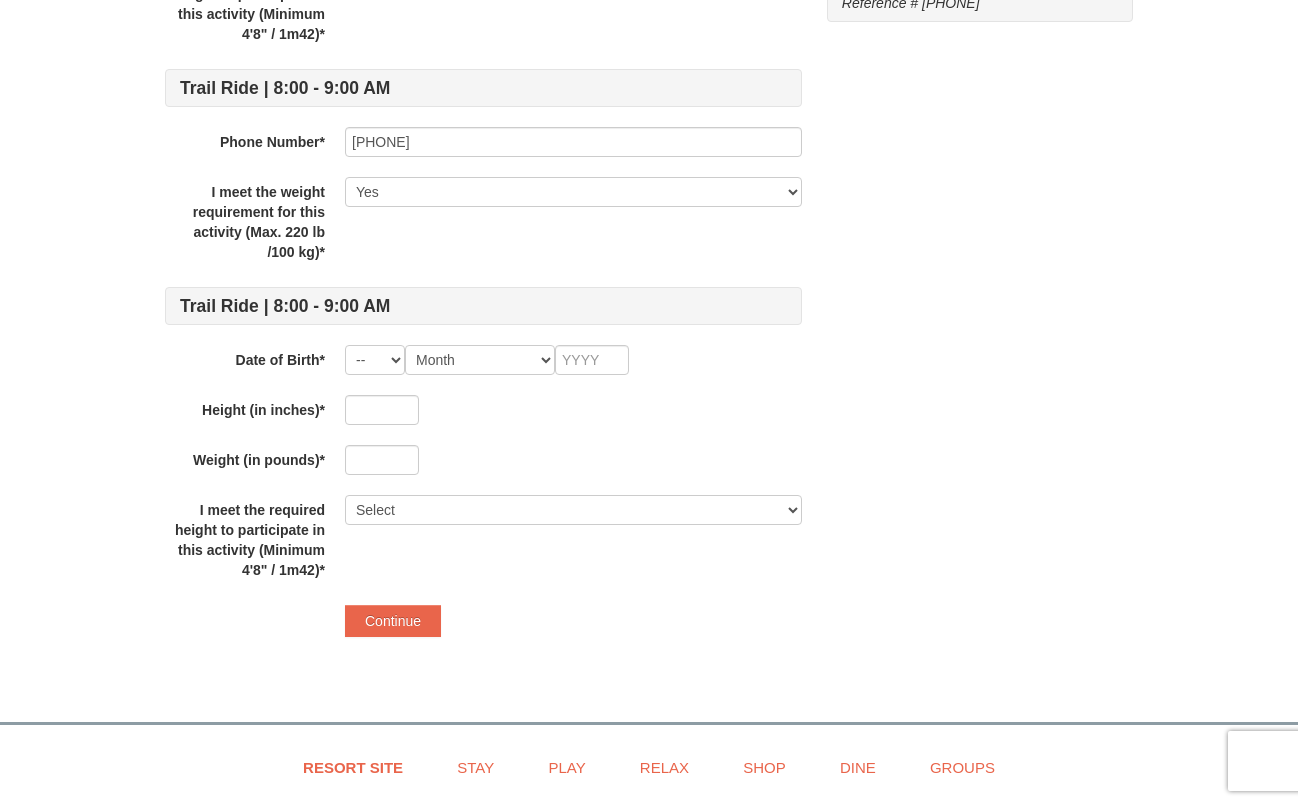scroll, scrollTop: 715, scrollLeft: 0, axis: vertical 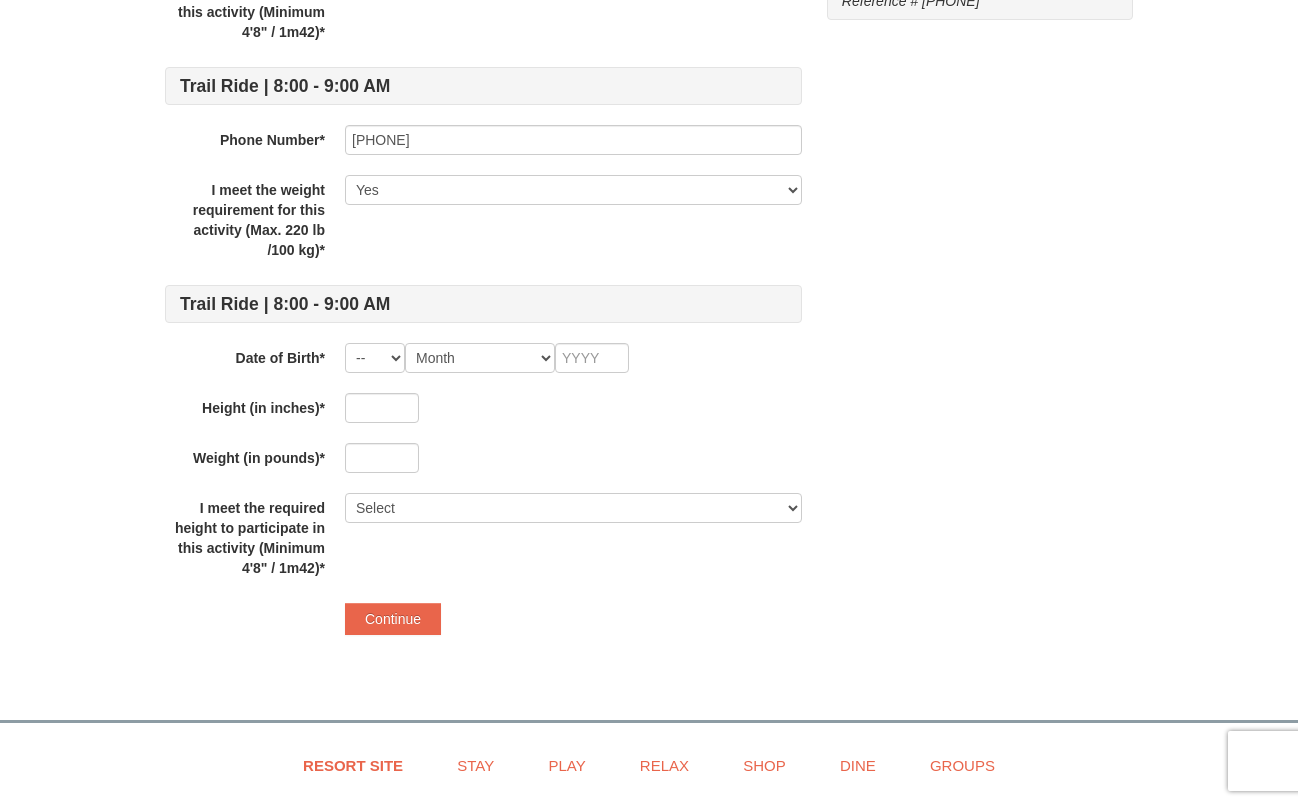 click on "Trail Ride | 8:00 - 9:00 AM Phone Number* 703-895-0083 I meet the weight requirement for this activity (Max. 220 lb /100 kg)* Select Yes Trail Ride | 8:00 - 9:00 AM Date of Birth* -- 01 02 03 04 05 06 07 08 09 10 11 12 13 14 15 16 17 18 19 20 21 22 23 24 25 26 27 28 29 30 31 Month January February March April May June July August September October November December 1992 Height (in inches)* 60 Weight (in pounds)* 131 I meet the required height to participate in this activity (Minimum 4'8" / 1m42)* Select Yes Trail Ride | 8:00 - 9:00 AM Phone Number* 571-330-8555 I meet the weight requirement for this activity (Max. 220 lb /100 kg)* Select Yes Trail Ride | 8:00 - 9:00 AM Date of Birth* -- 01 02 03 04 05 06 07 08 09 10 11 12 13 14 15 16 17 18 19 20 21 22 23 24 25 26 27 28 29 30 31 Month January February March April May June July August September October November December Height (in inches)* Weight (in pounds)* I meet the required height to participate in this activity (Minimum 4'8" / 1m42)* Select Yes" at bounding box center [483, 57] 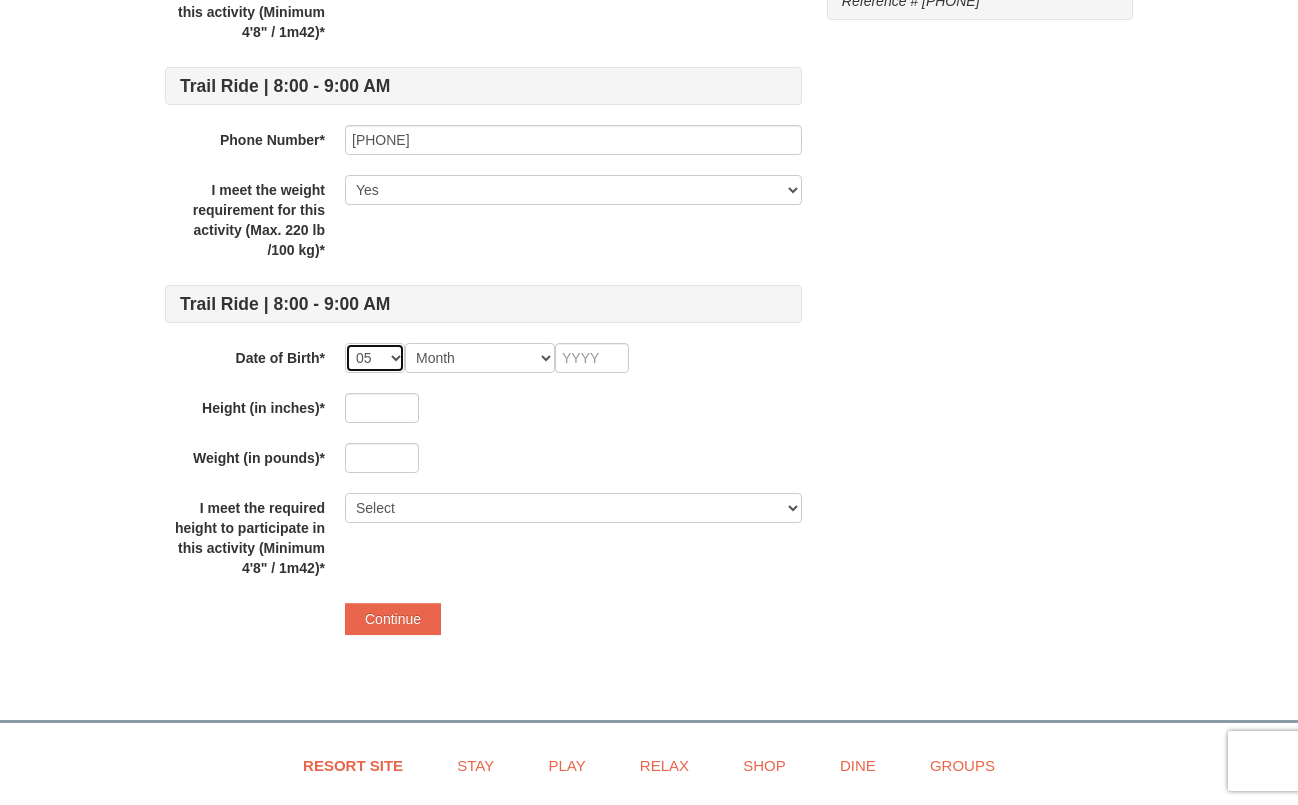 select on "19" 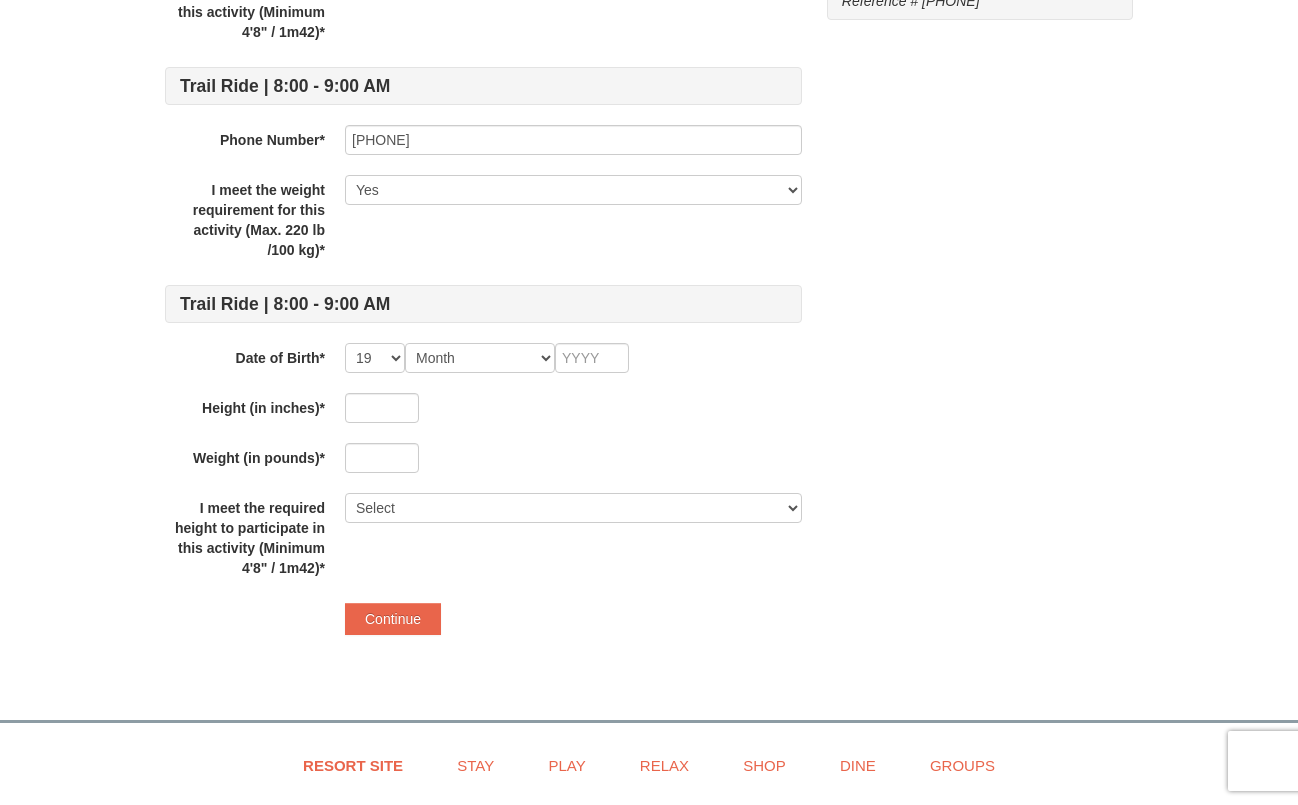 click at bounding box center (573, 458) 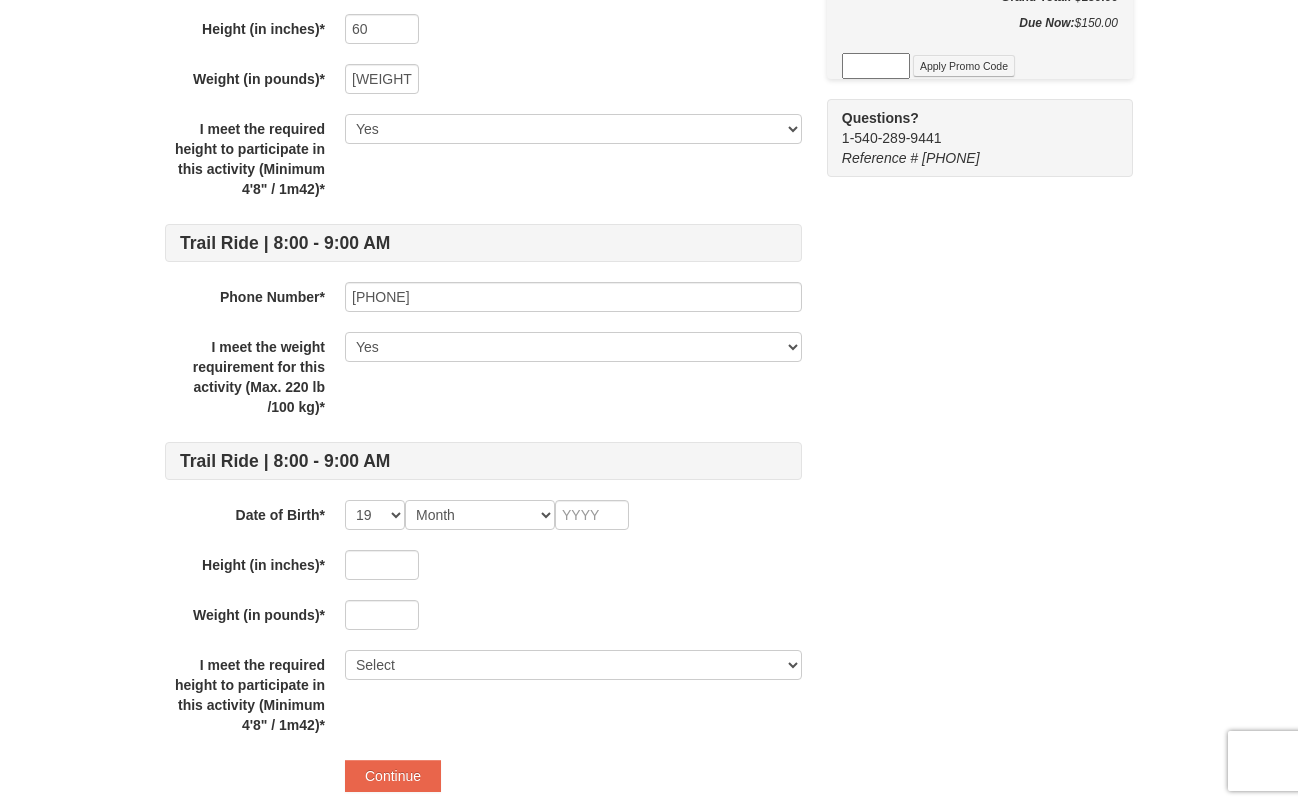 scroll, scrollTop: 571, scrollLeft: 0, axis: vertical 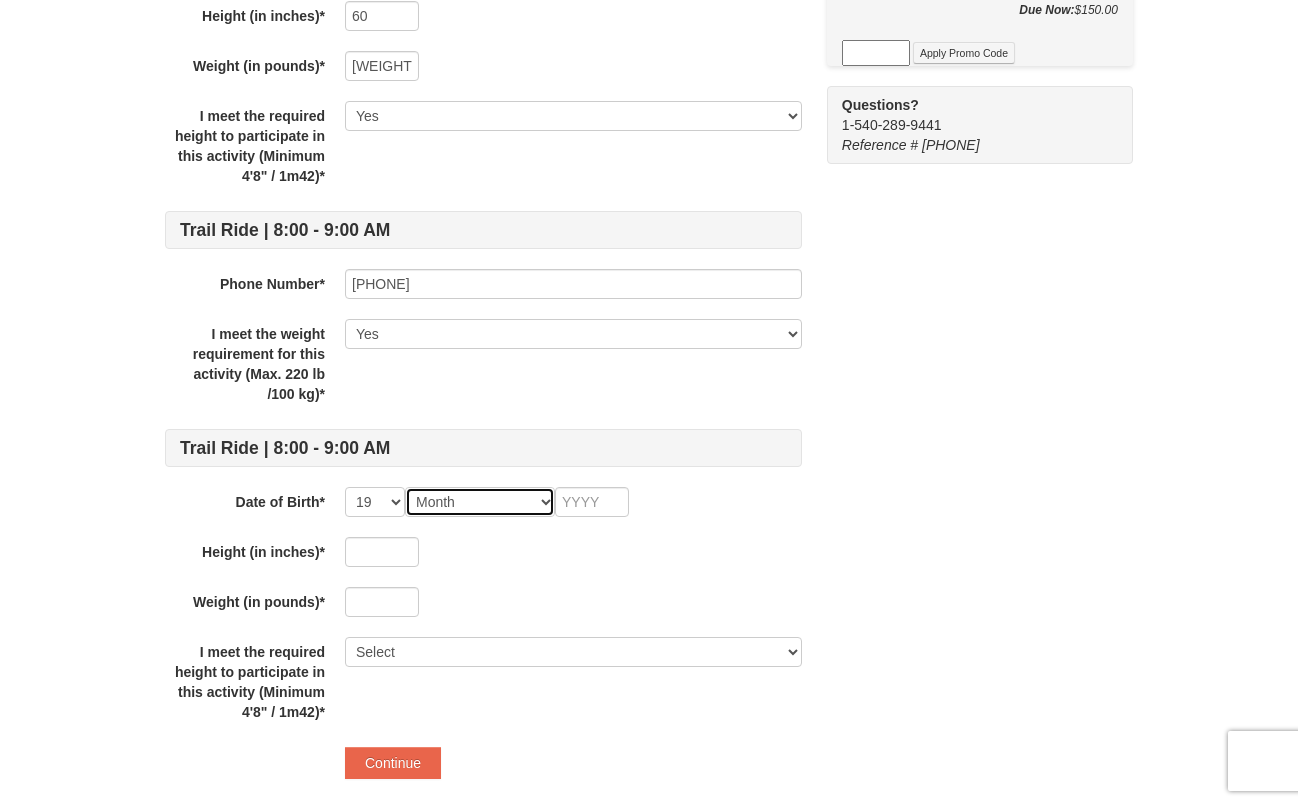 select on "05" 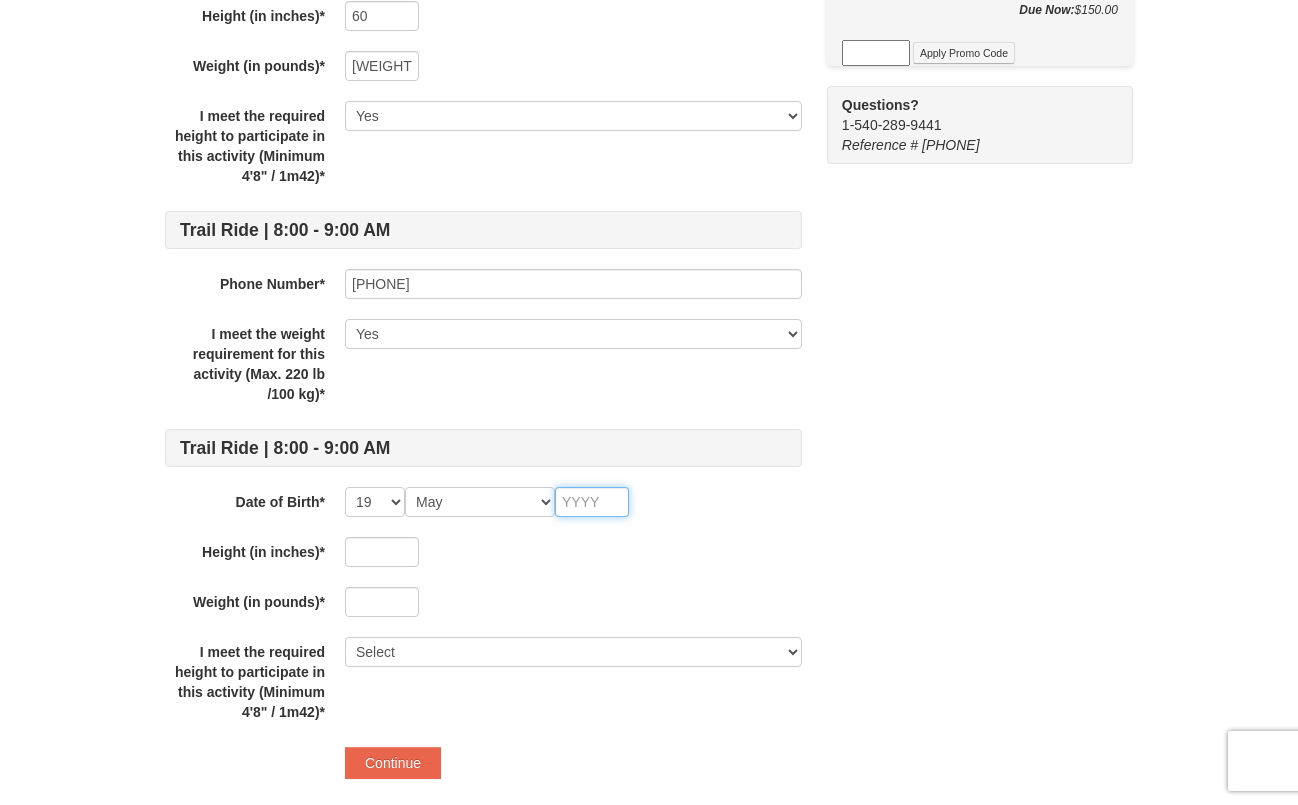 click at bounding box center [592, 502] 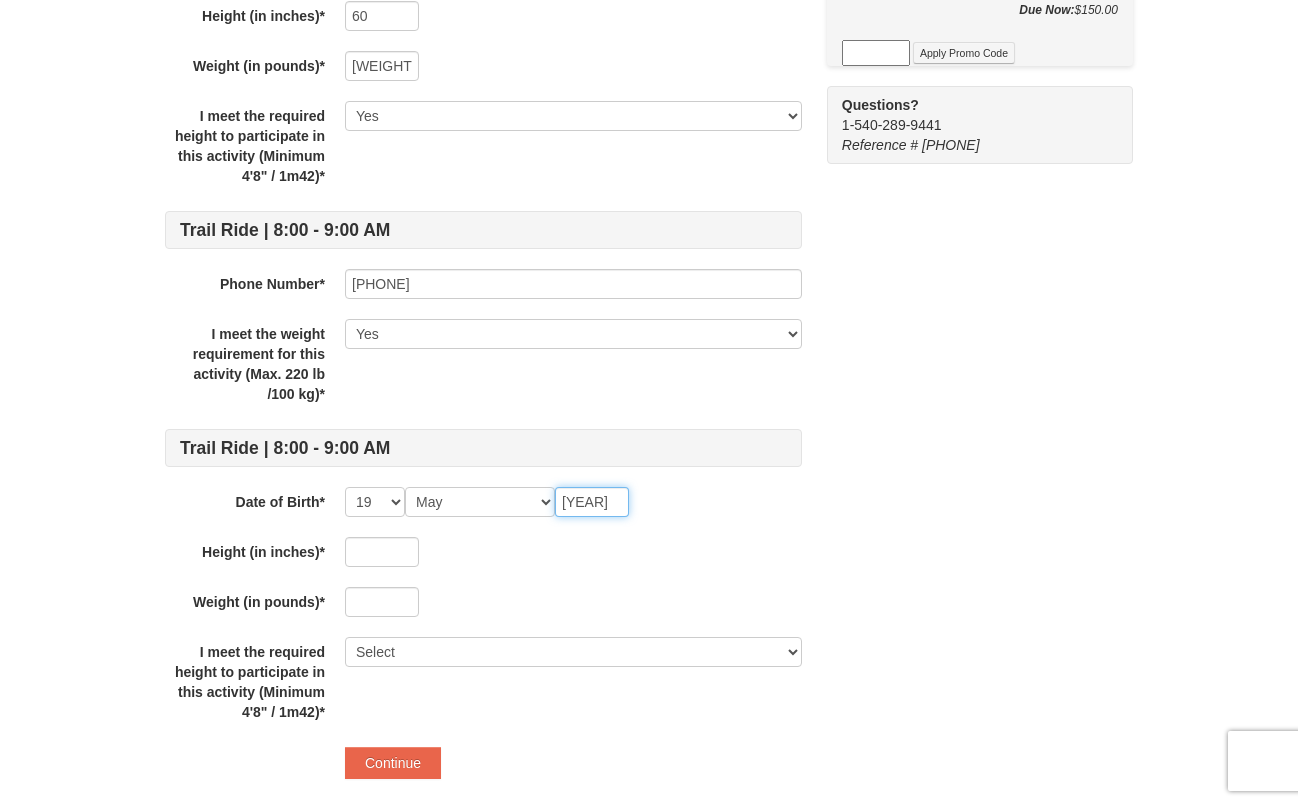 type on "1984" 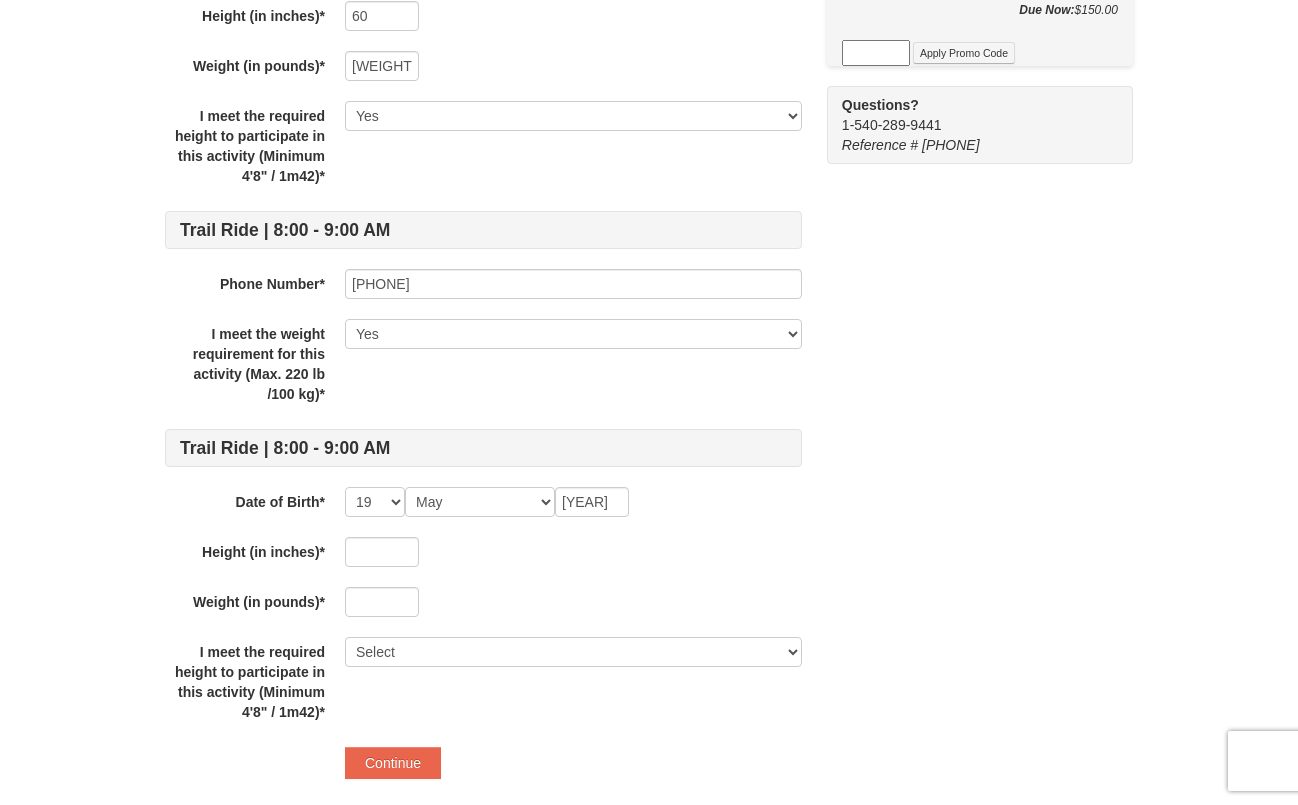 click at bounding box center (573, 552) 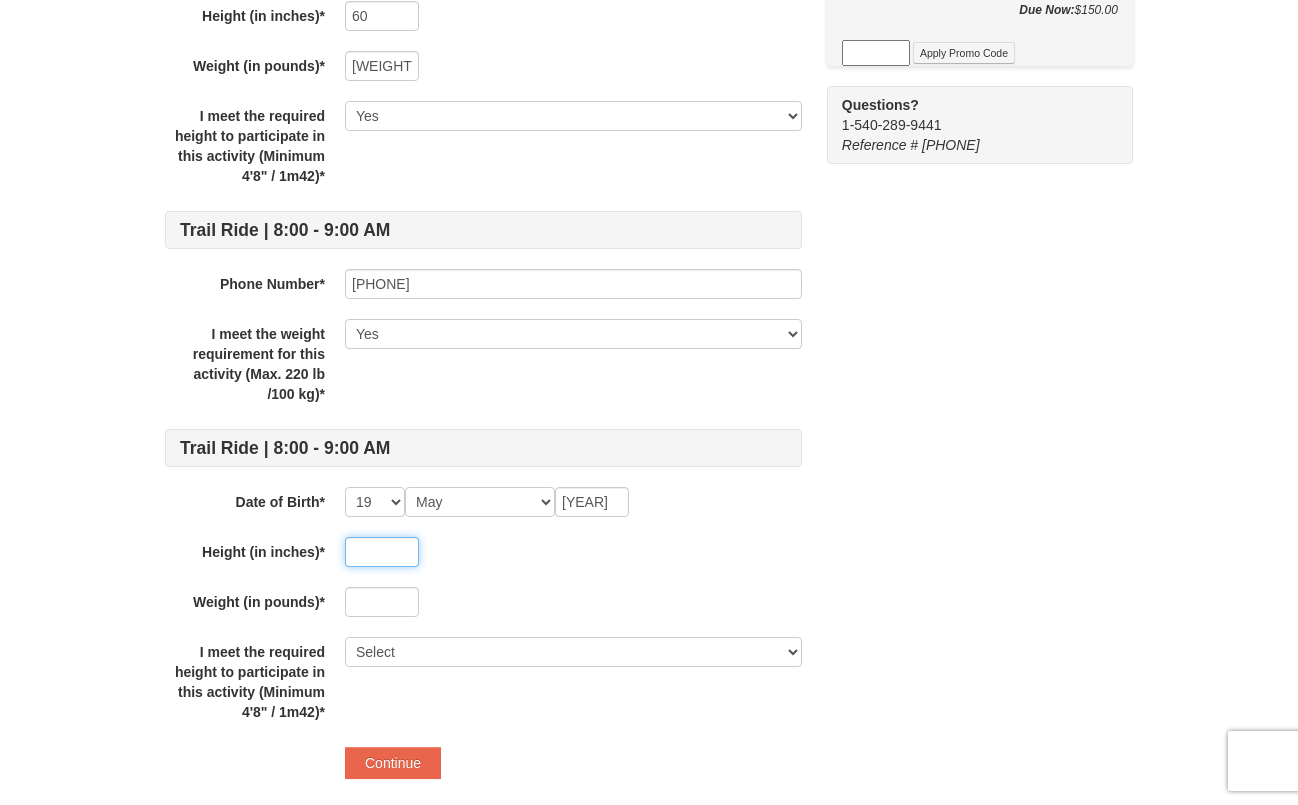 click at bounding box center [382, 552] 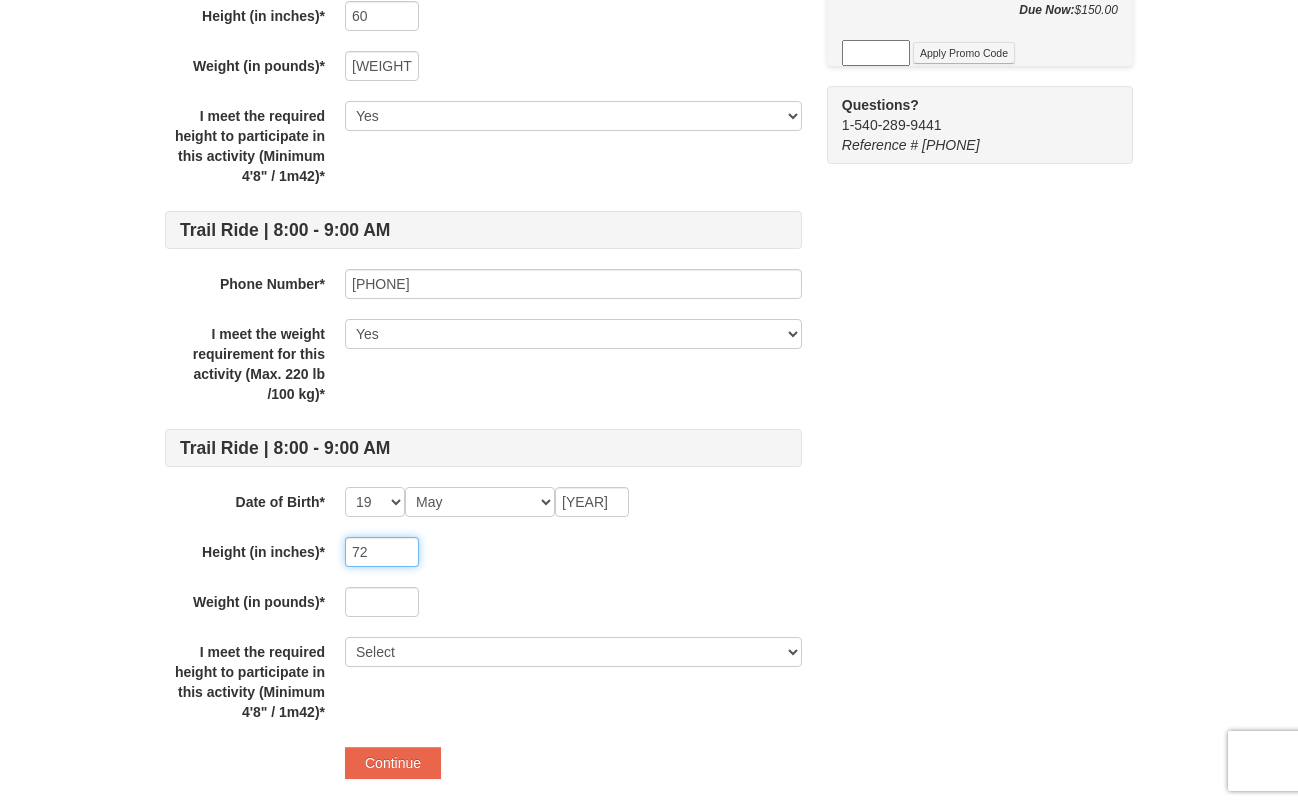 type on "72" 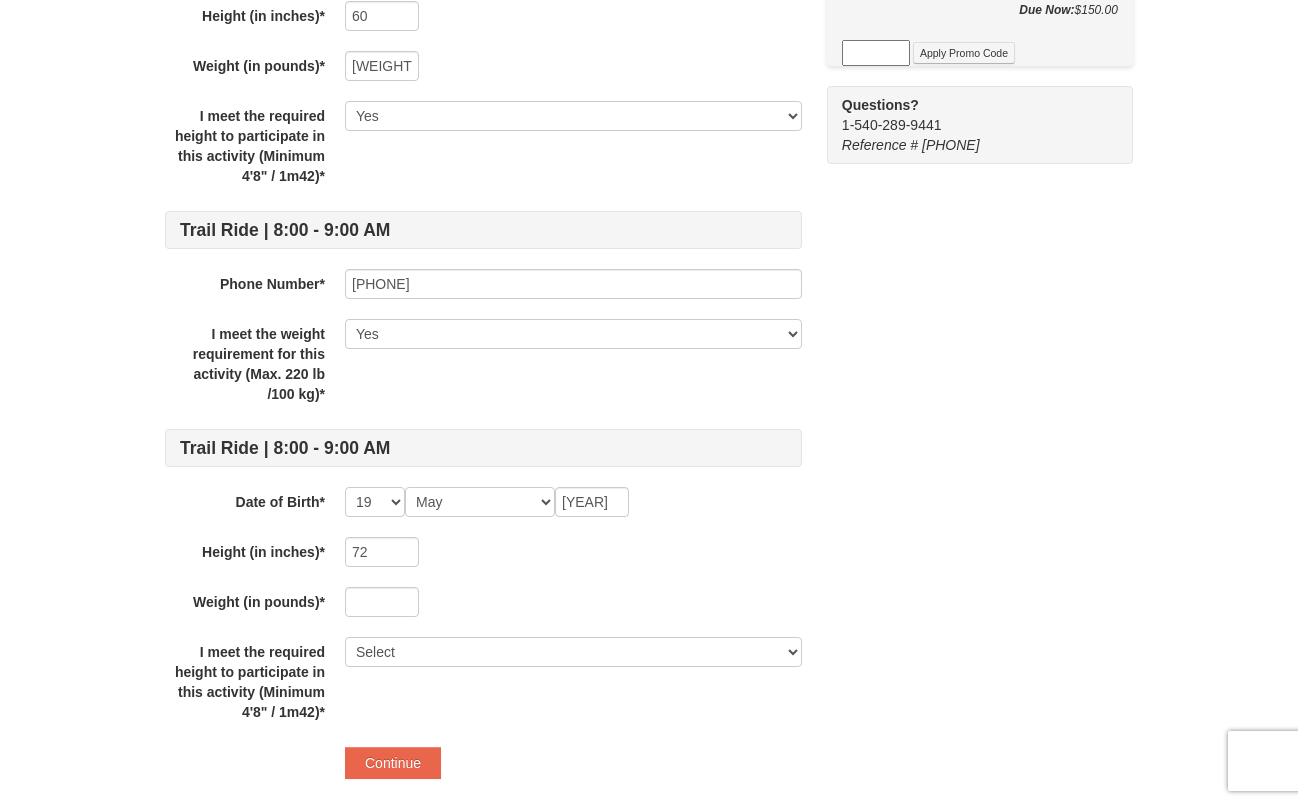 click on "Trail Ride | 8:00 - 9:00 AM Phone Number* 703-895-0083 I meet the weight requirement for this activity (Max. 220 lb /100 kg)* Select Yes Trail Ride | 8:00 - 9:00 AM Date of Birth* -- 01 02 03 04 05 06 07 08 09 10 11 12 13 14 15 16 17 18 19 20 21 22 23 24 25 26 27 28 29 30 31 Month January February March April May June July August September October November December 1992 Height (in inches)* 60 Weight (in pounds)* 131 I meet the required height to participate in this activity (Minimum 4'8" / 1m42)* Select Yes Trail Ride | 8:00 - 9:00 AM Phone Number* 571-330-8555 I meet the weight requirement for this activity (Max. 220 lb /100 kg)* Select Yes Trail Ride | 8:00 - 9:00 AM Date of Birth* -- 01 02 03 04 05 06 07 08 09 10 11 12 13 14 15 16 17 18 19 20 21 22 23 24 25 26 27 28 29 30 31 Month January February March April May June July August September October November December 1984 Height (in inches)* 72 Weight (in pounds)* I meet the required height to participate in this activity (Minimum 4'8" / 1m42)* Select Yes" at bounding box center (483, 201) 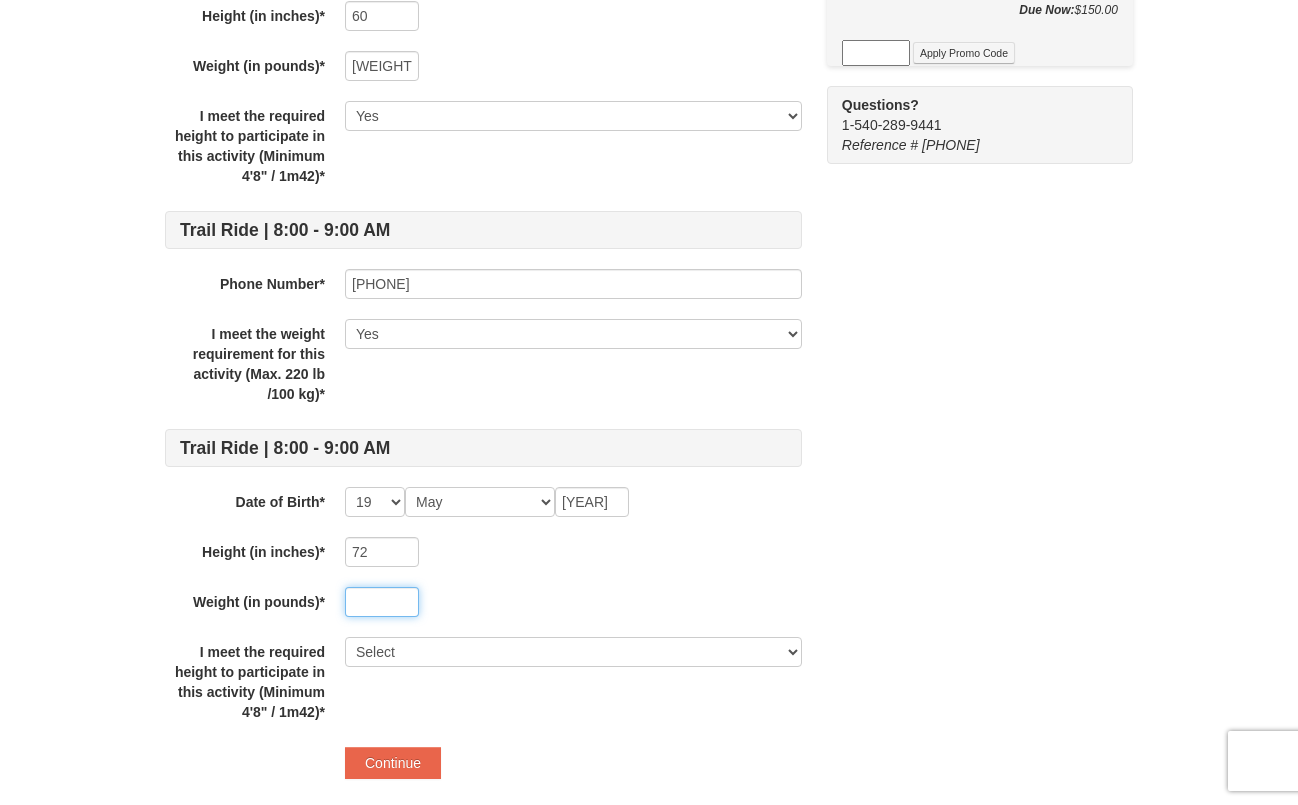 click at bounding box center [382, 602] 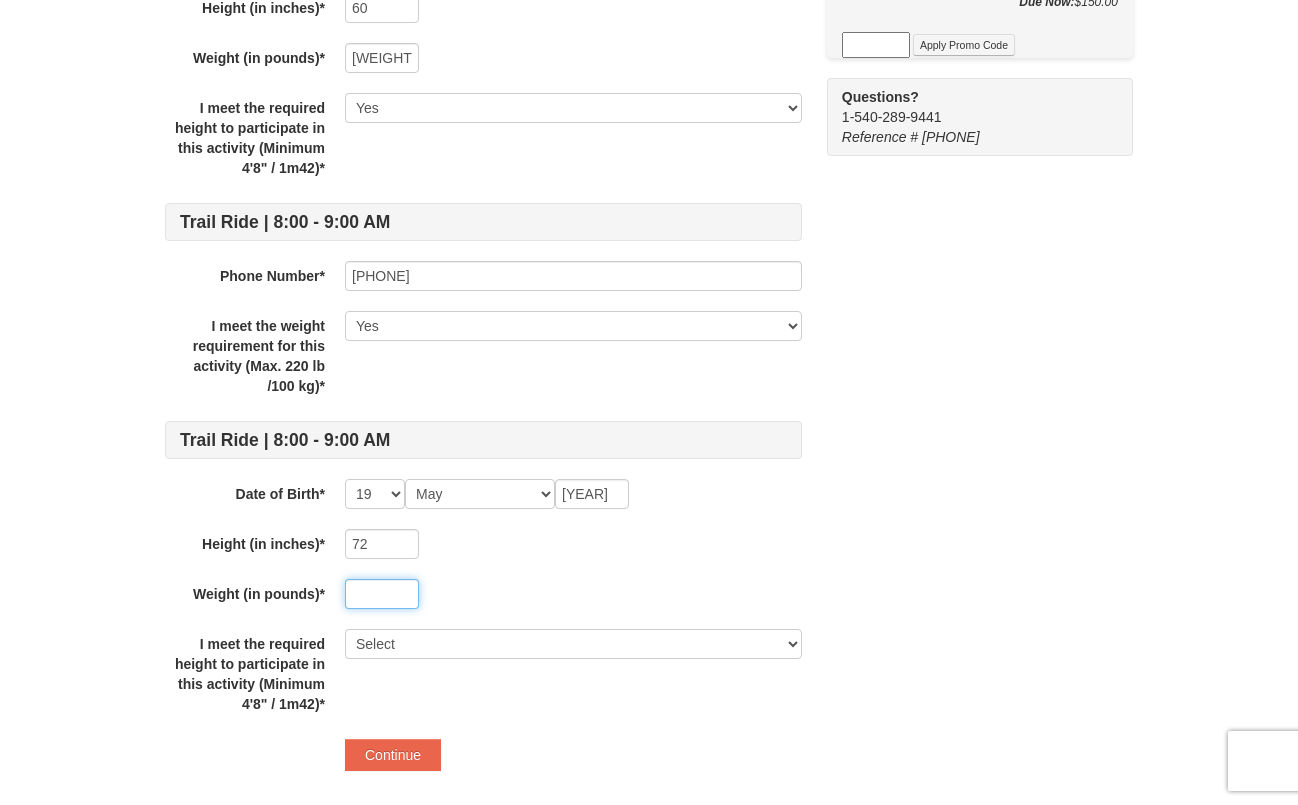 scroll, scrollTop: 573, scrollLeft: 0, axis: vertical 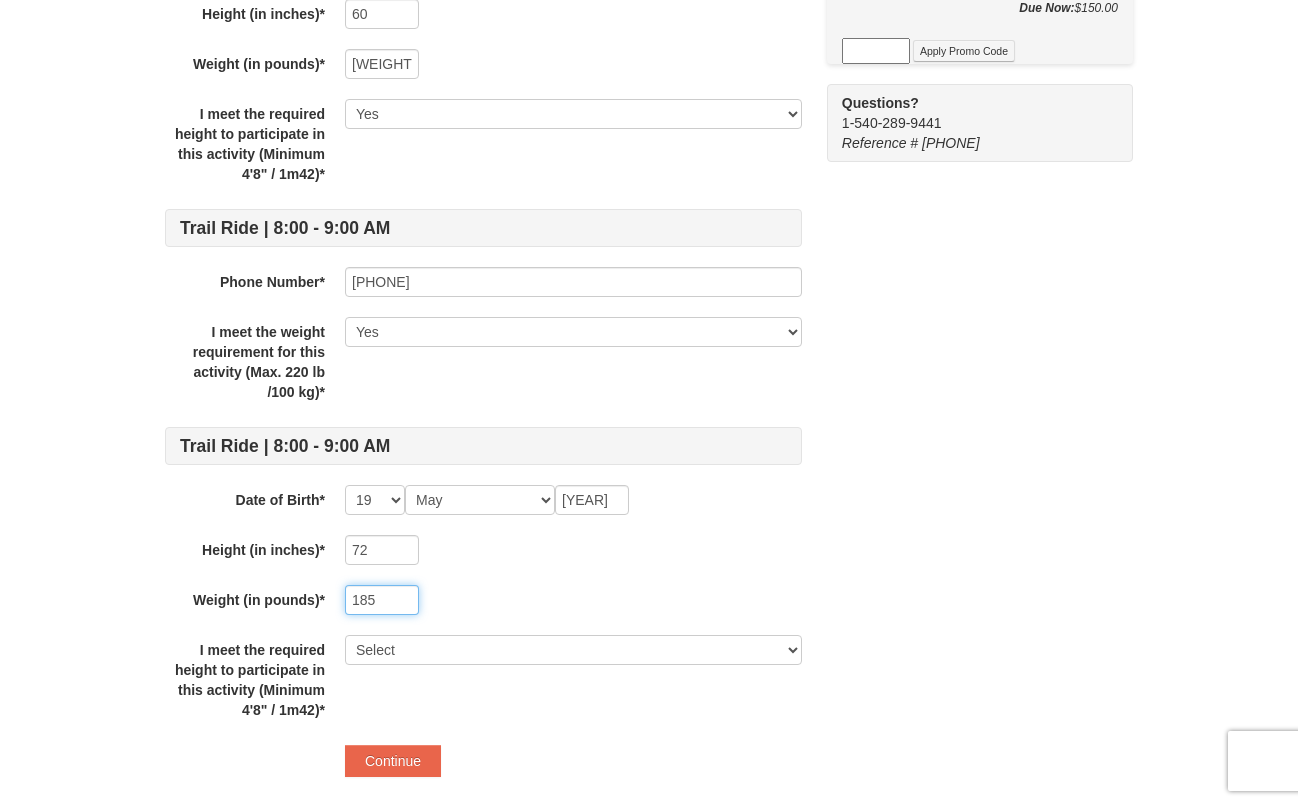 type on "185" 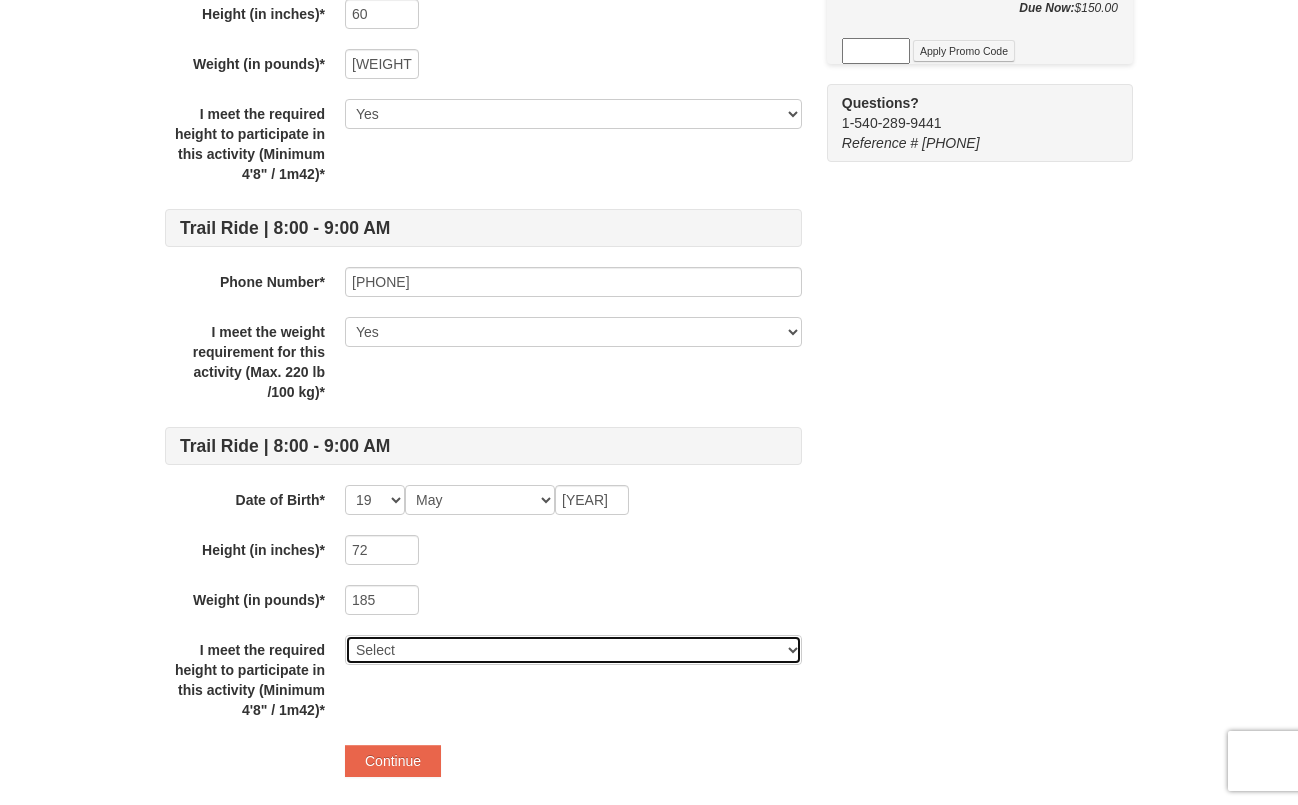 select on "Yes" 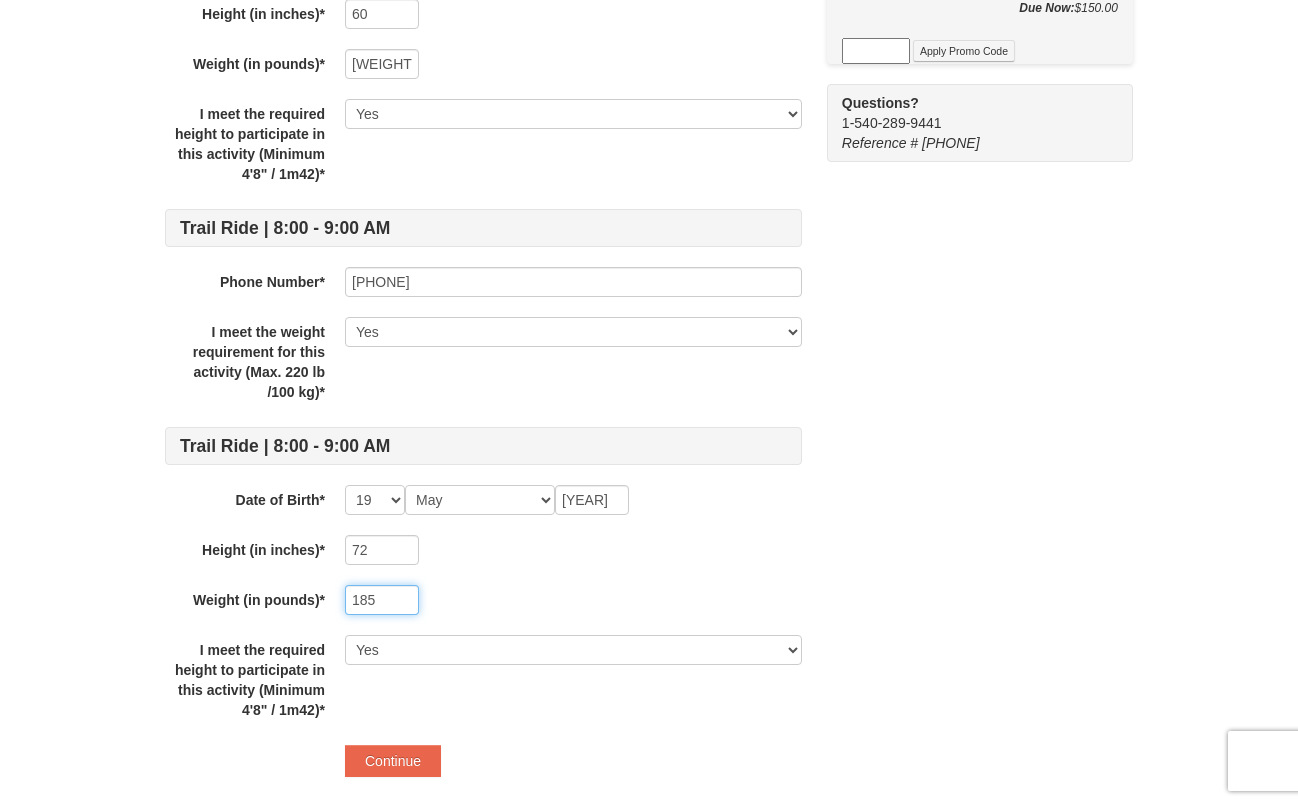 click on "185" at bounding box center [382, 600] 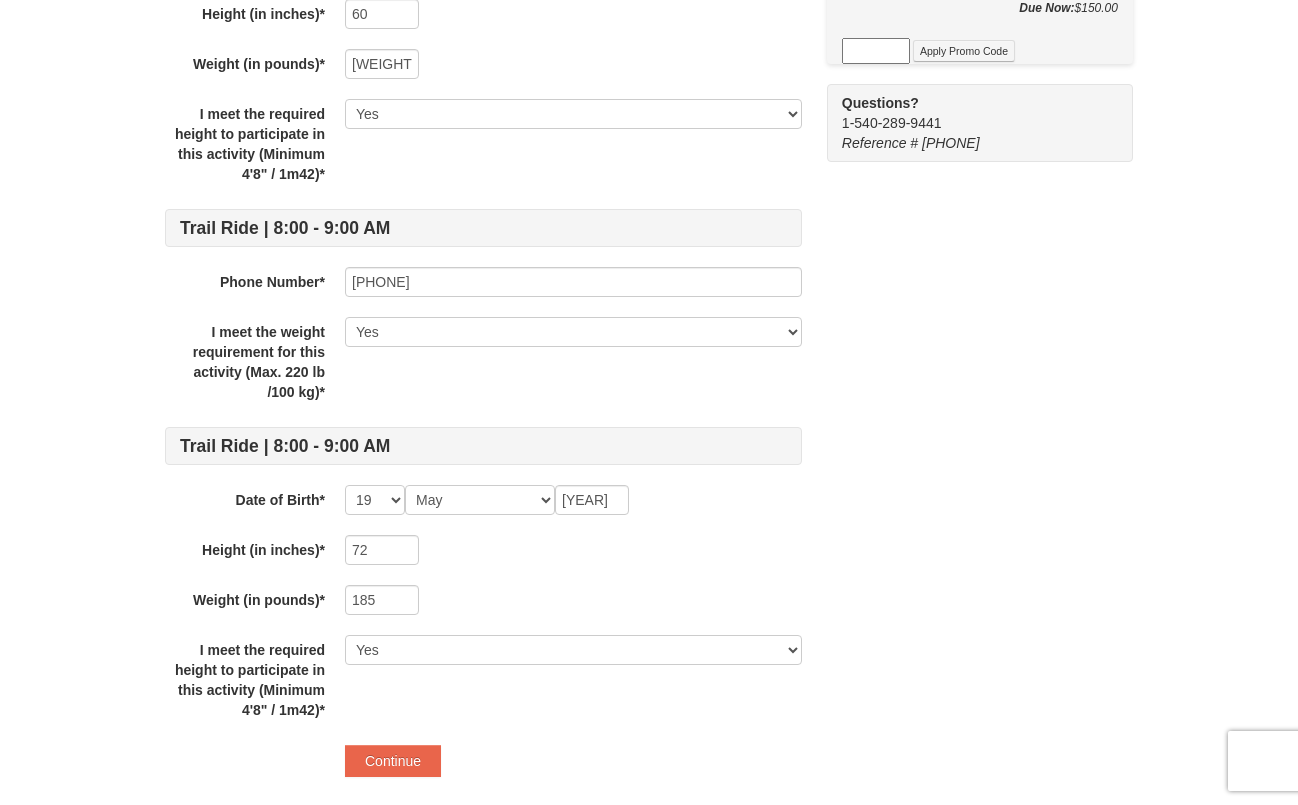 click on "I meet the required height to participate in this activity (Minimum 4'8" / 1m42)* Select Yes" at bounding box center (483, 680) 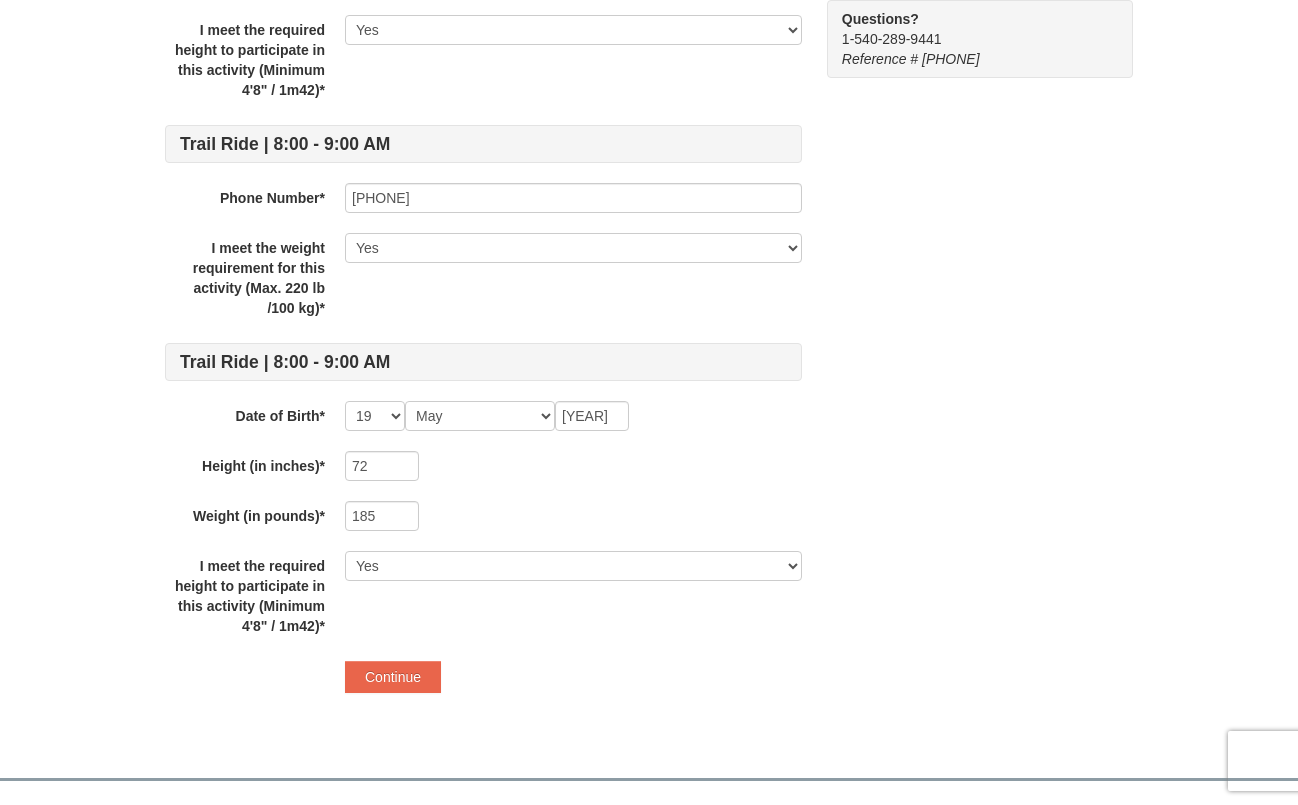 scroll, scrollTop: 677, scrollLeft: 0, axis: vertical 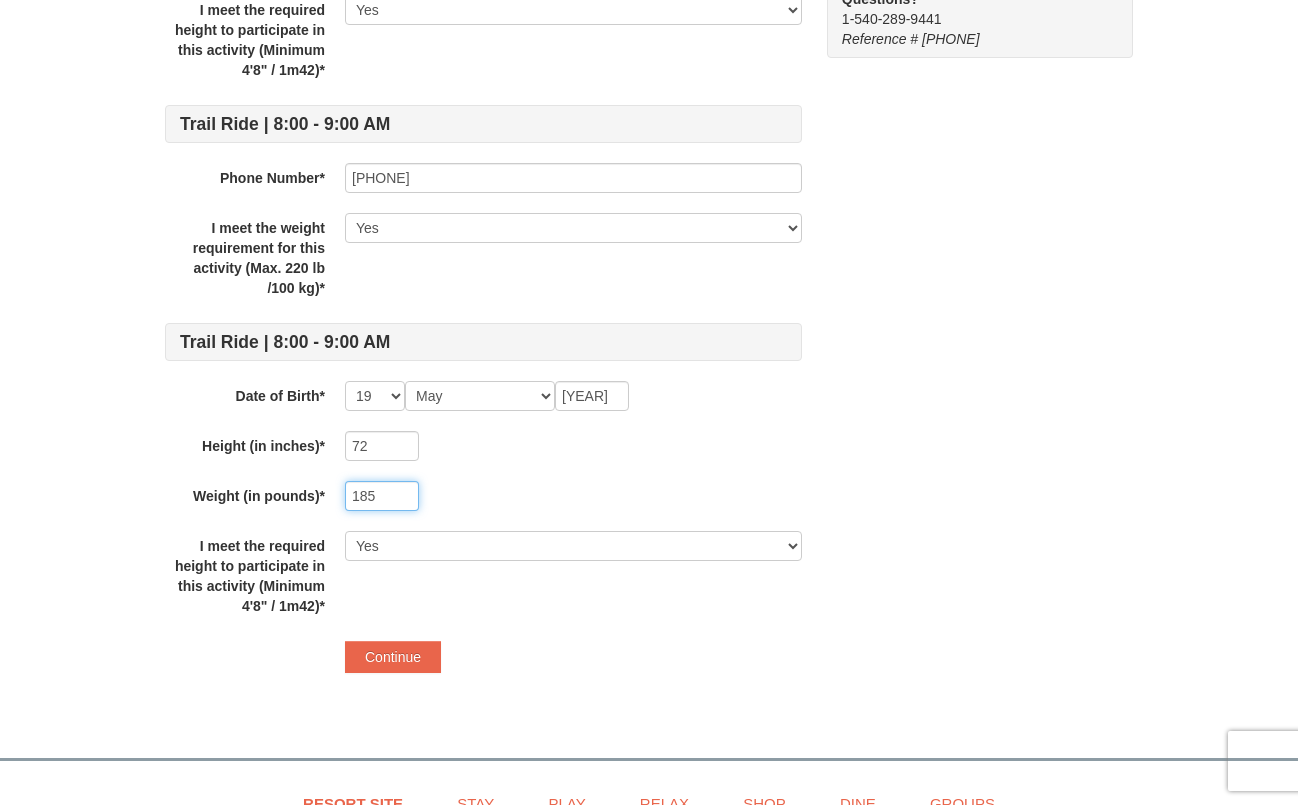 click on "185" at bounding box center (382, 496) 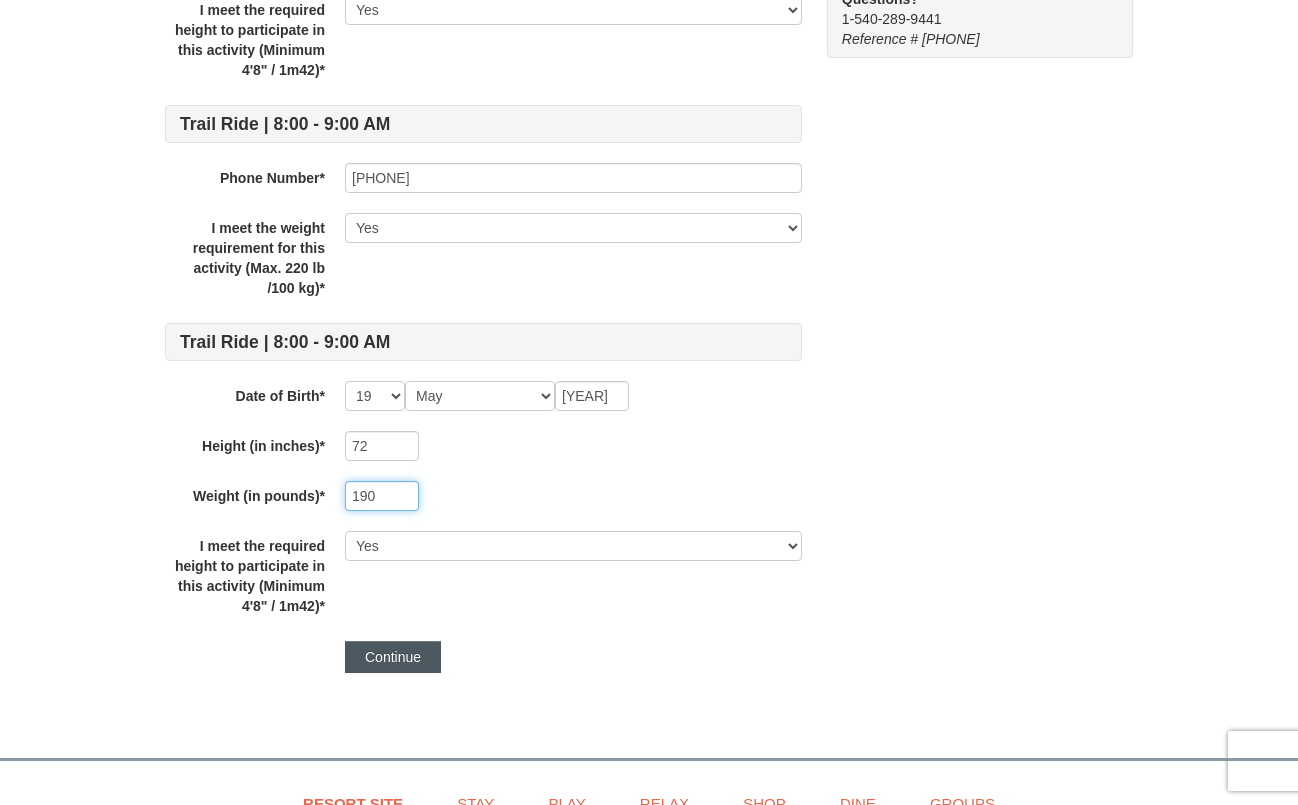 type on "190" 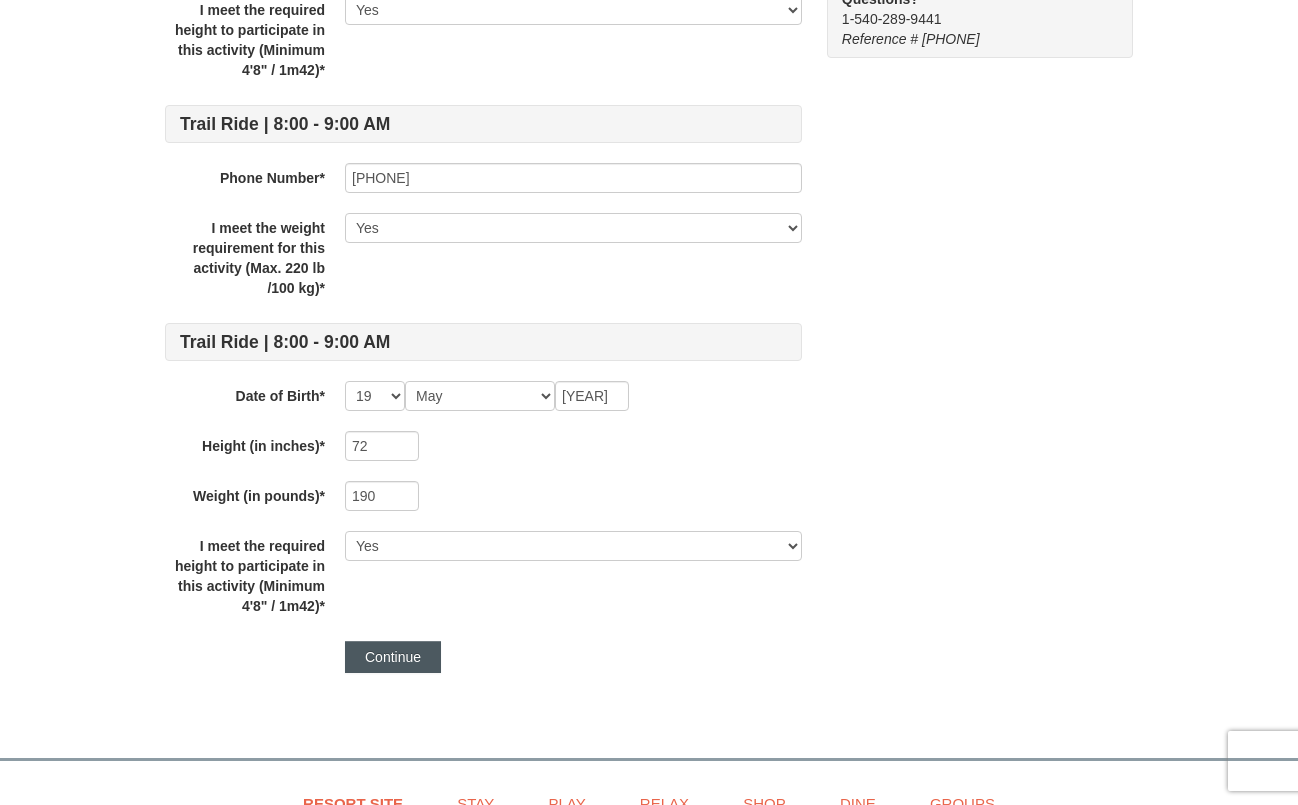 click on "Continue" at bounding box center (393, 657) 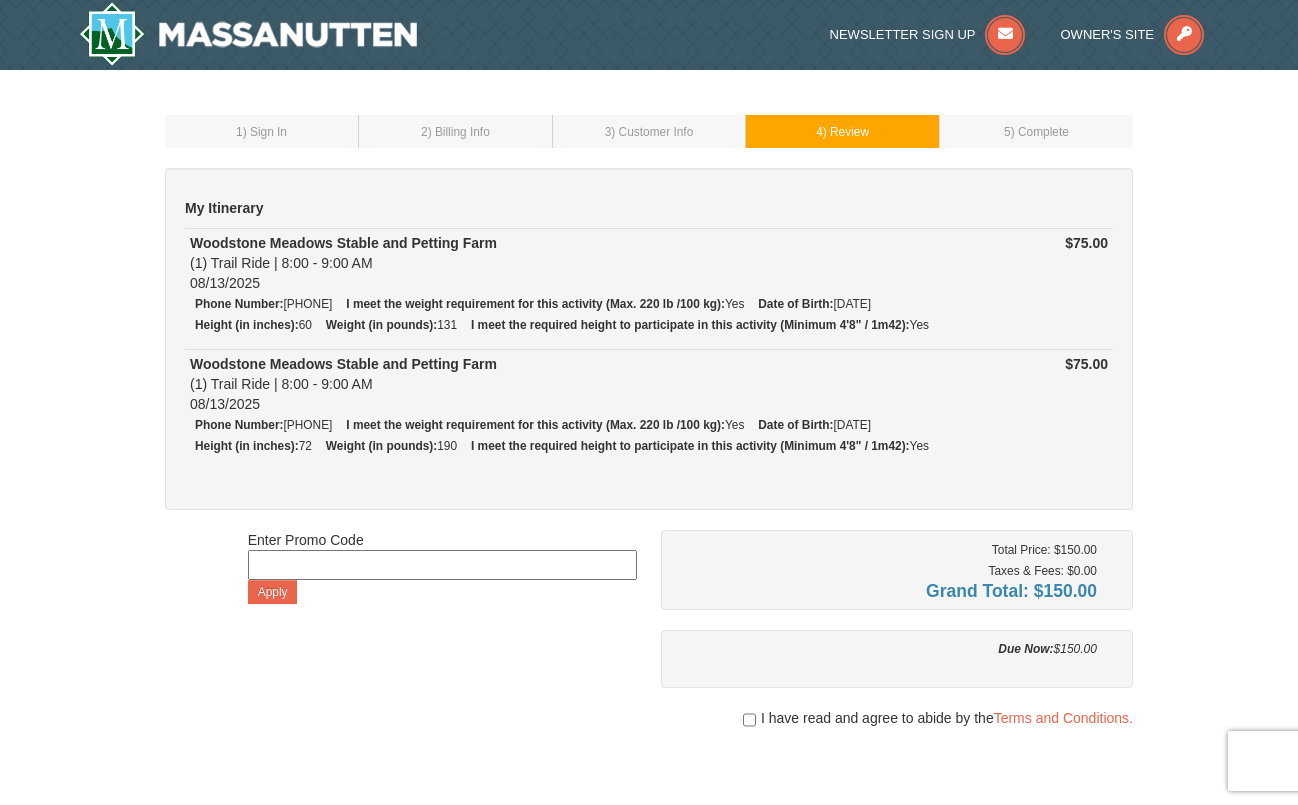 scroll, scrollTop: 0, scrollLeft: 0, axis: both 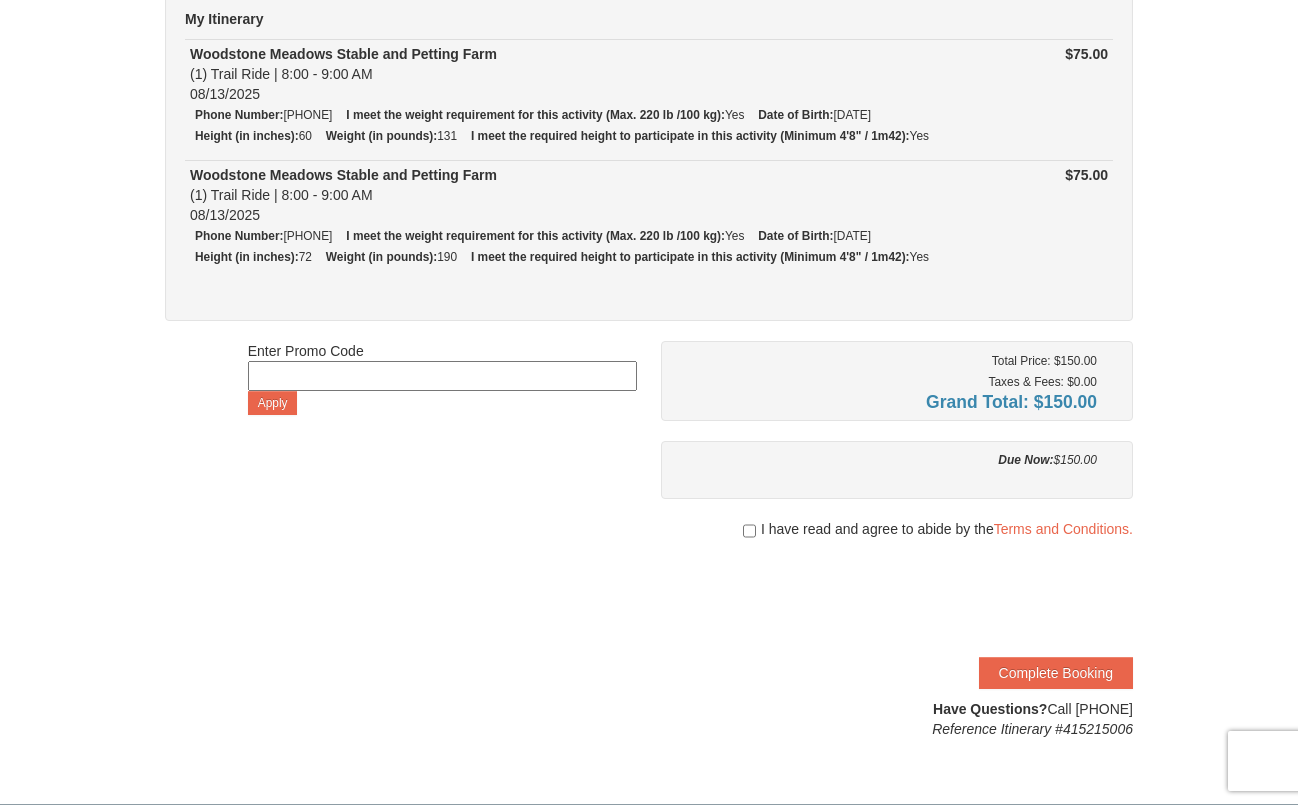 click at bounding box center [749, 531] 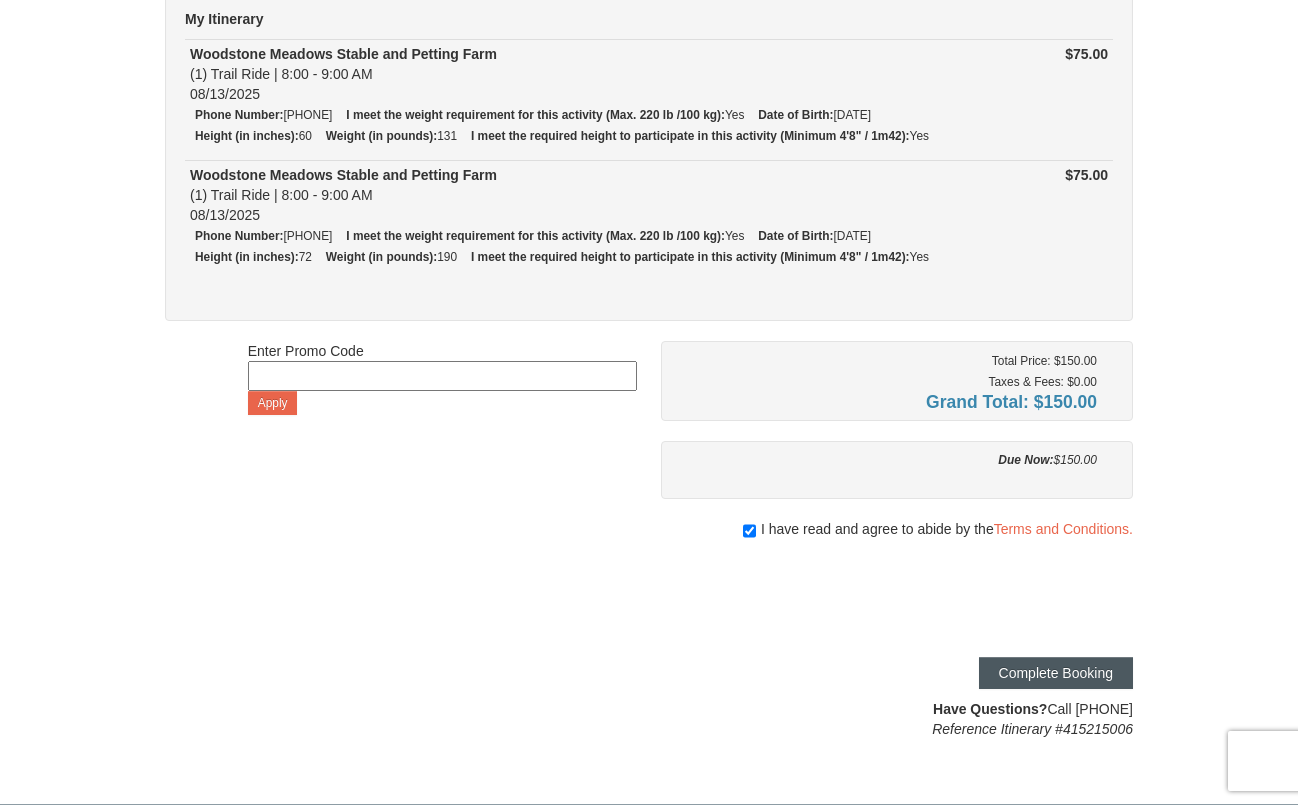 click on "Complete Booking" at bounding box center (1056, 673) 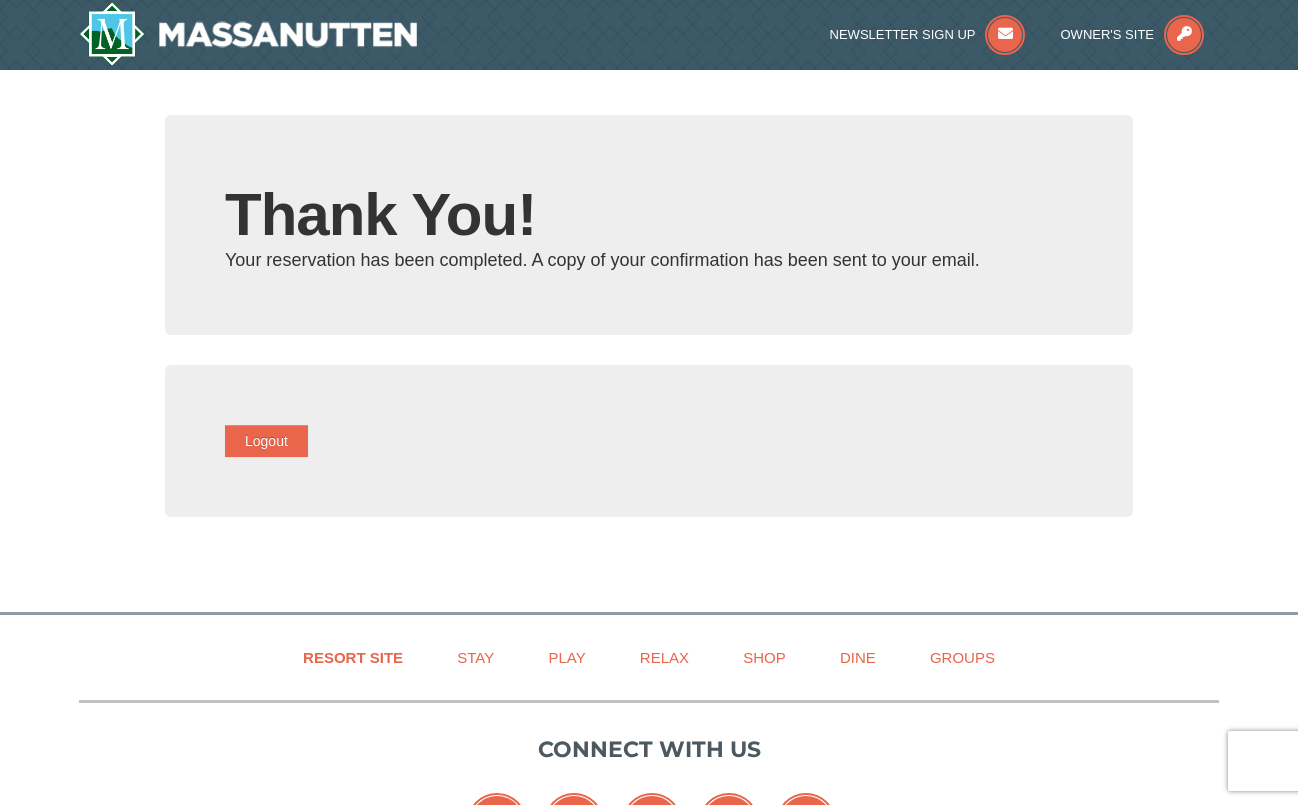 scroll, scrollTop: 0, scrollLeft: 0, axis: both 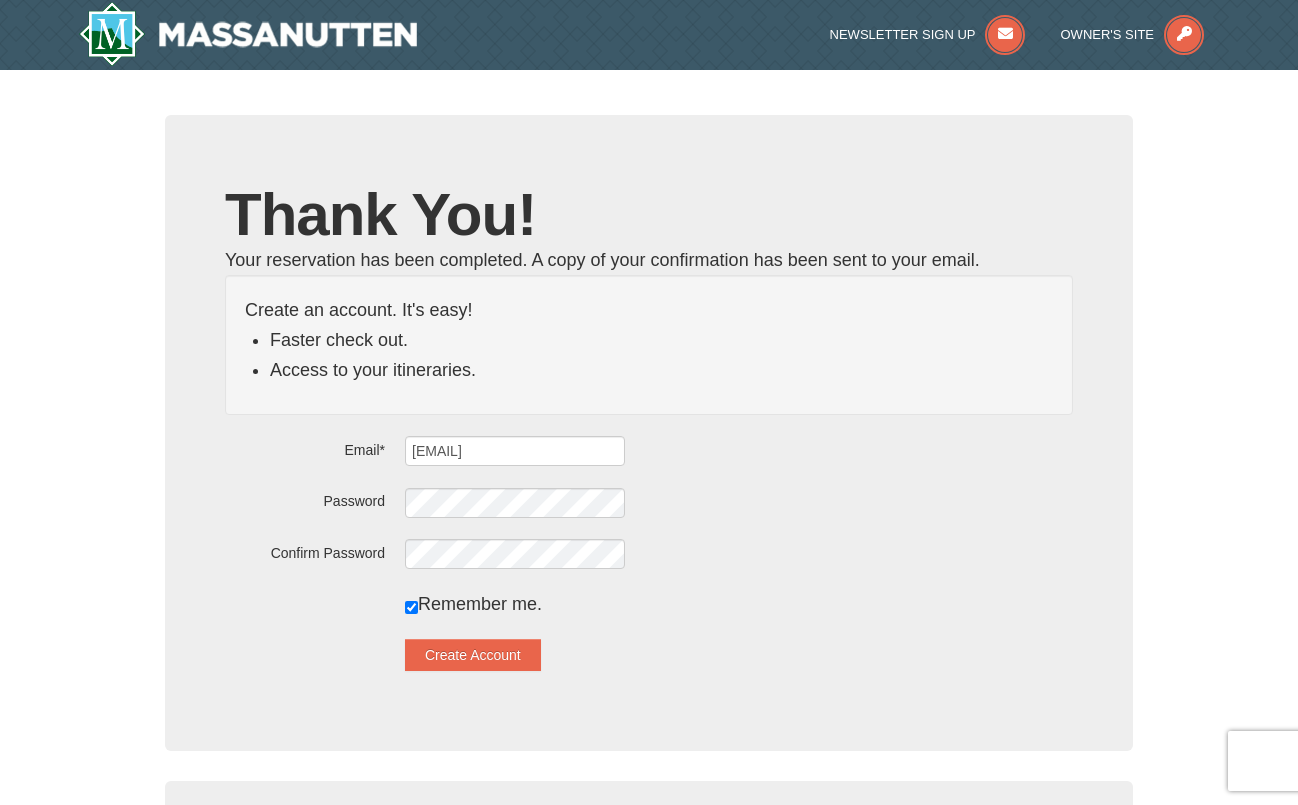 click on "Email*
[EMAIL]
Password
Confirm Password
Remember me.
Create Account" at bounding box center (649, 553) 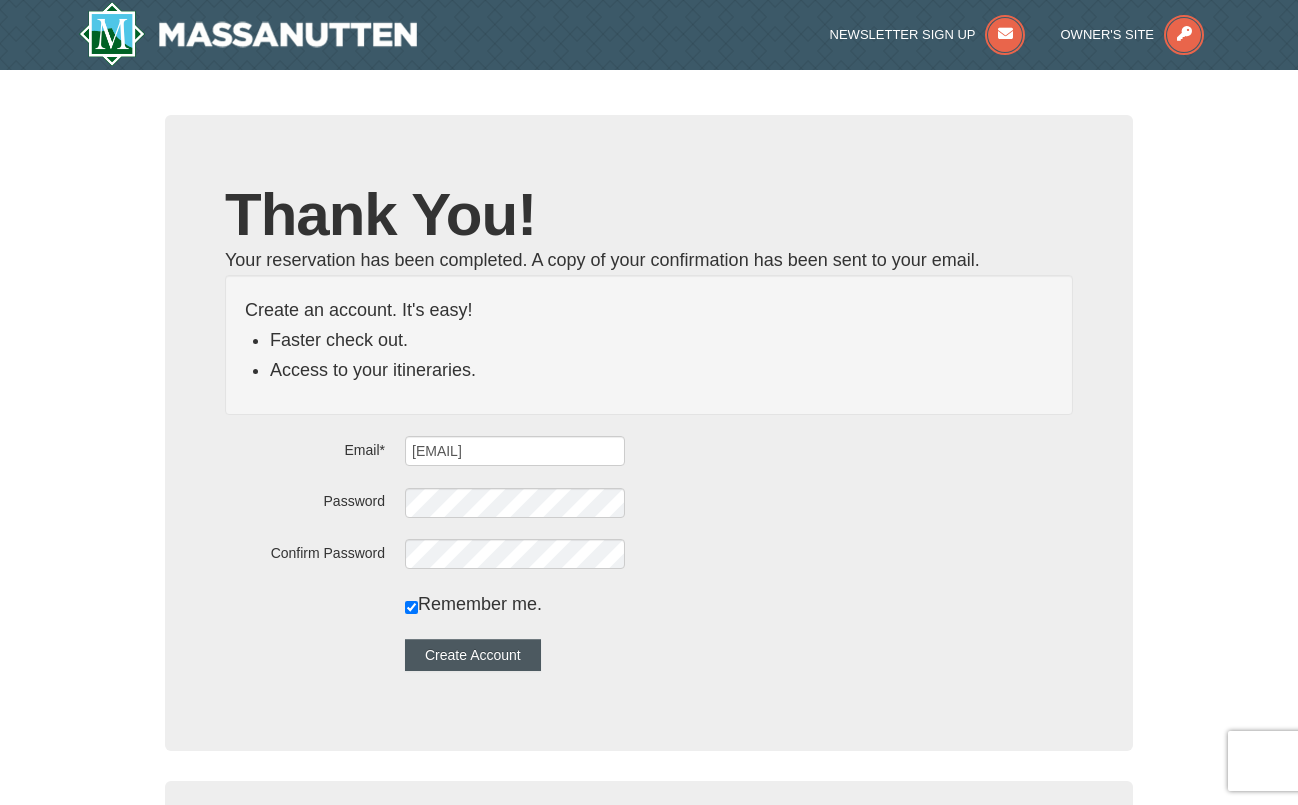 click on "Create Account" at bounding box center [473, 655] 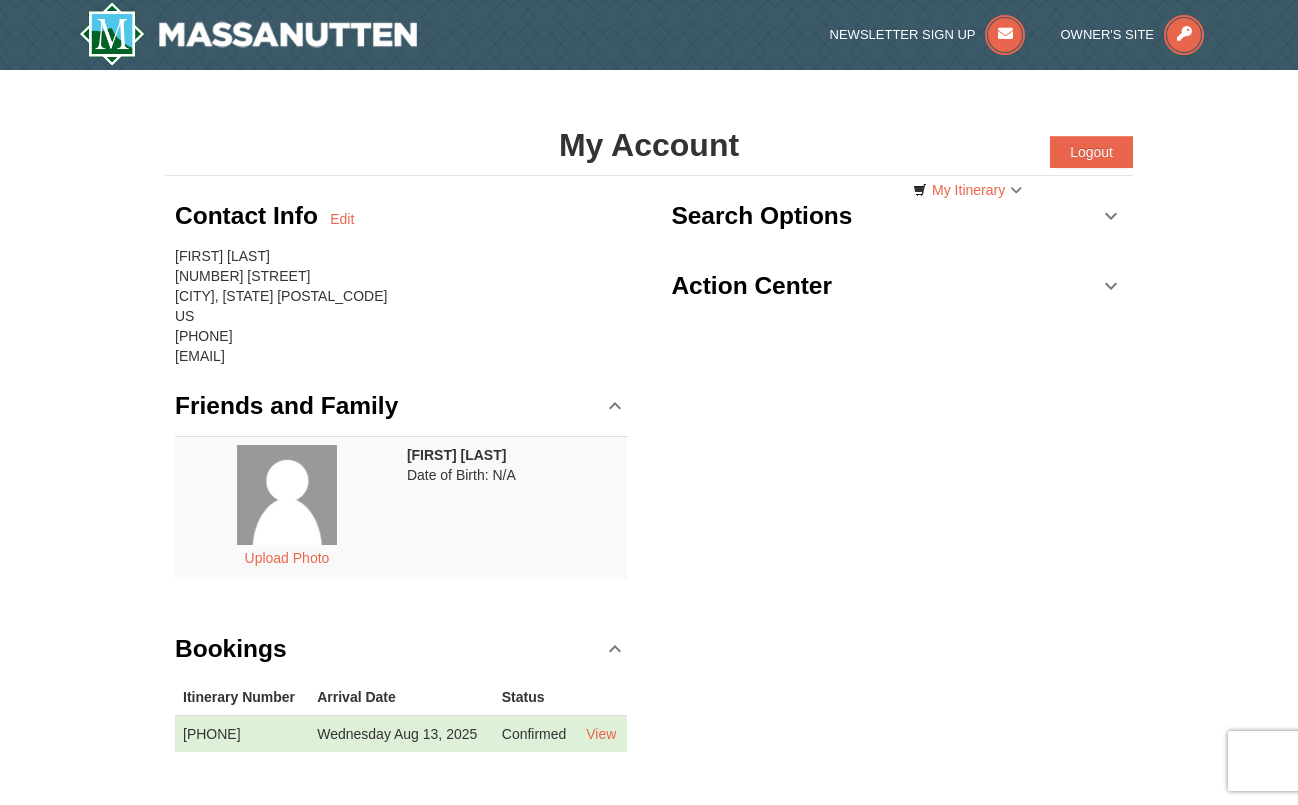scroll, scrollTop: 0, scrollLeft: 0, axis: both 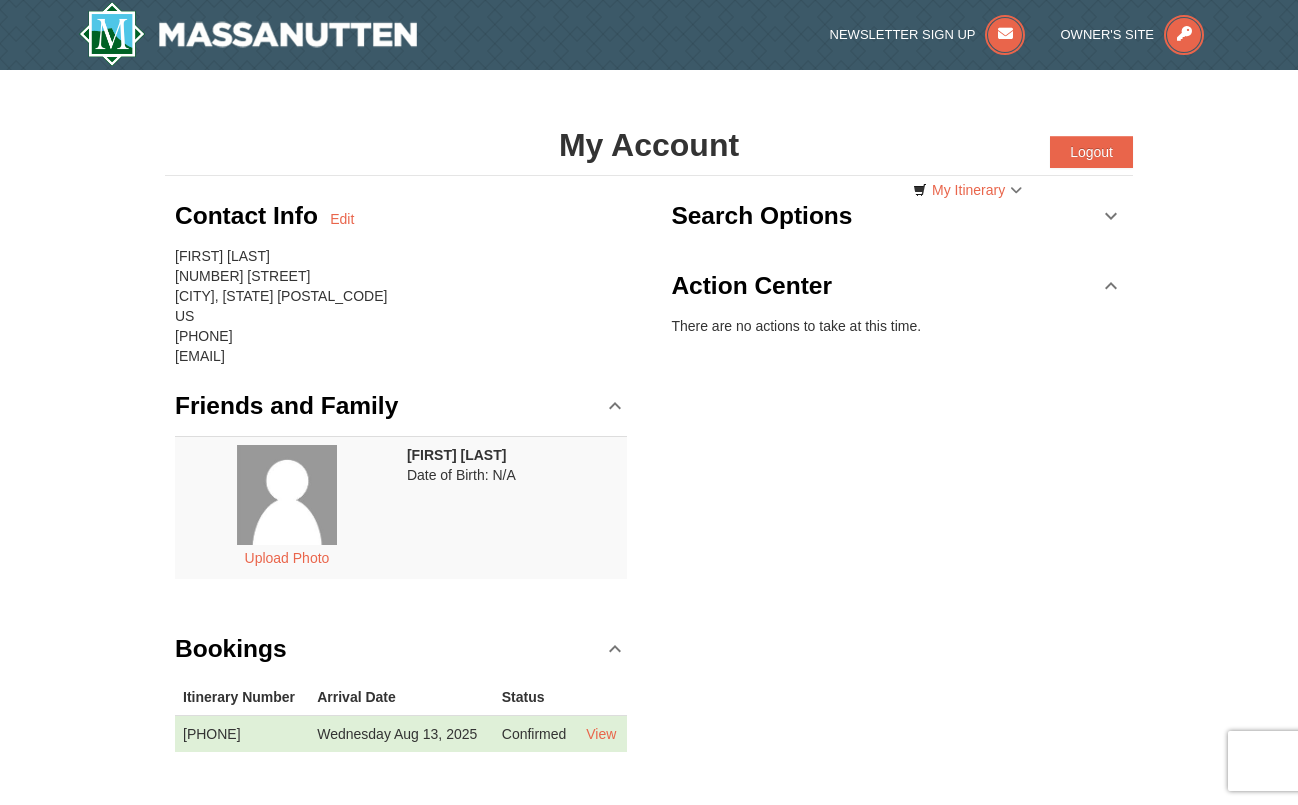 click on "Action Center" at bounding box center [897, 286] 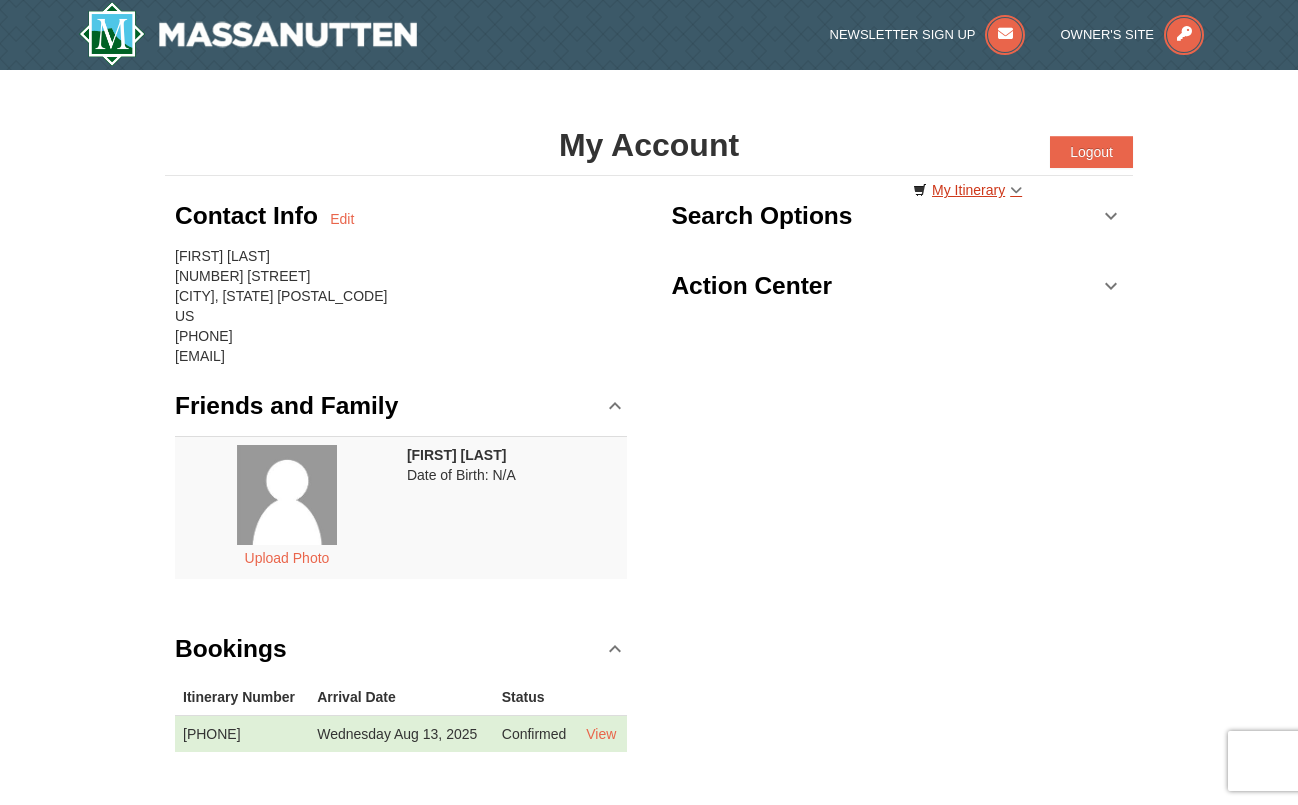 click on "My Itinerary" at bounding box center [967, 190] 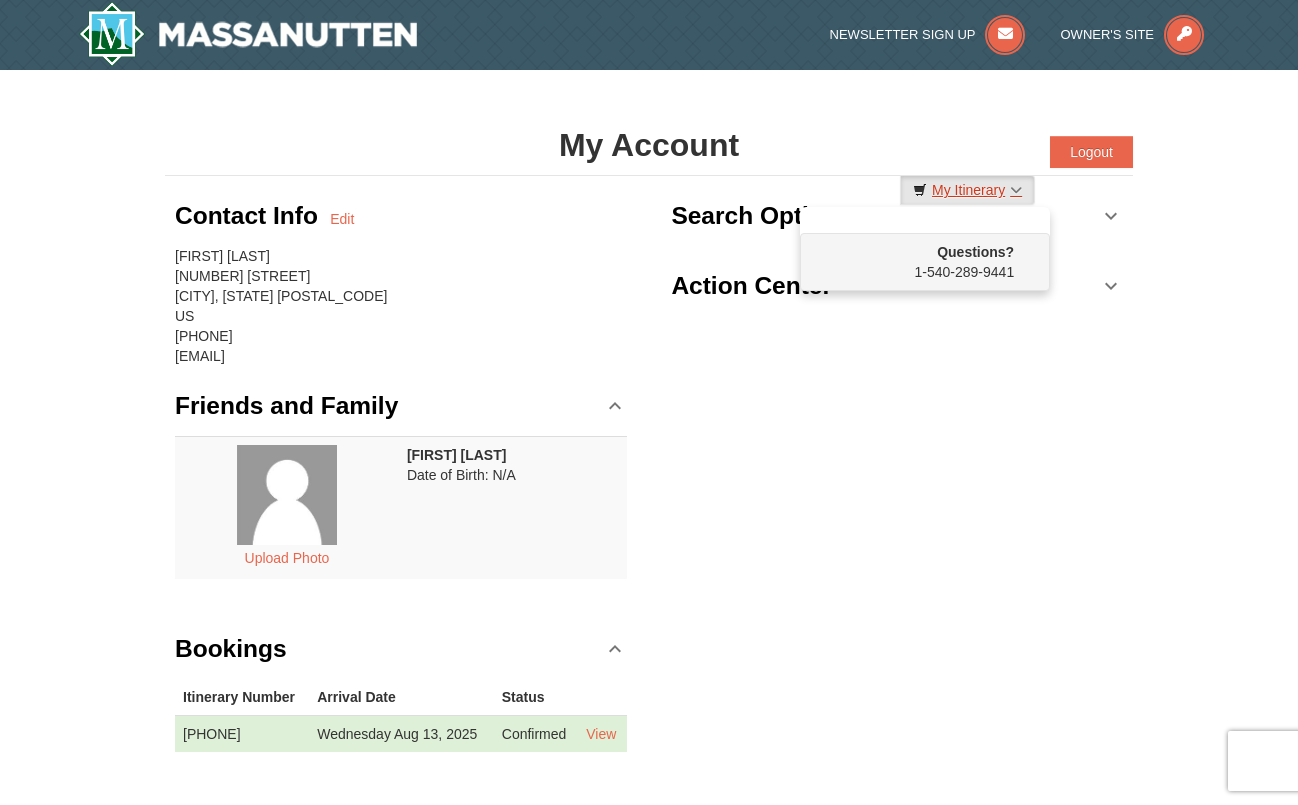 click on "My Itinerary" at bounding box center [967, 190] 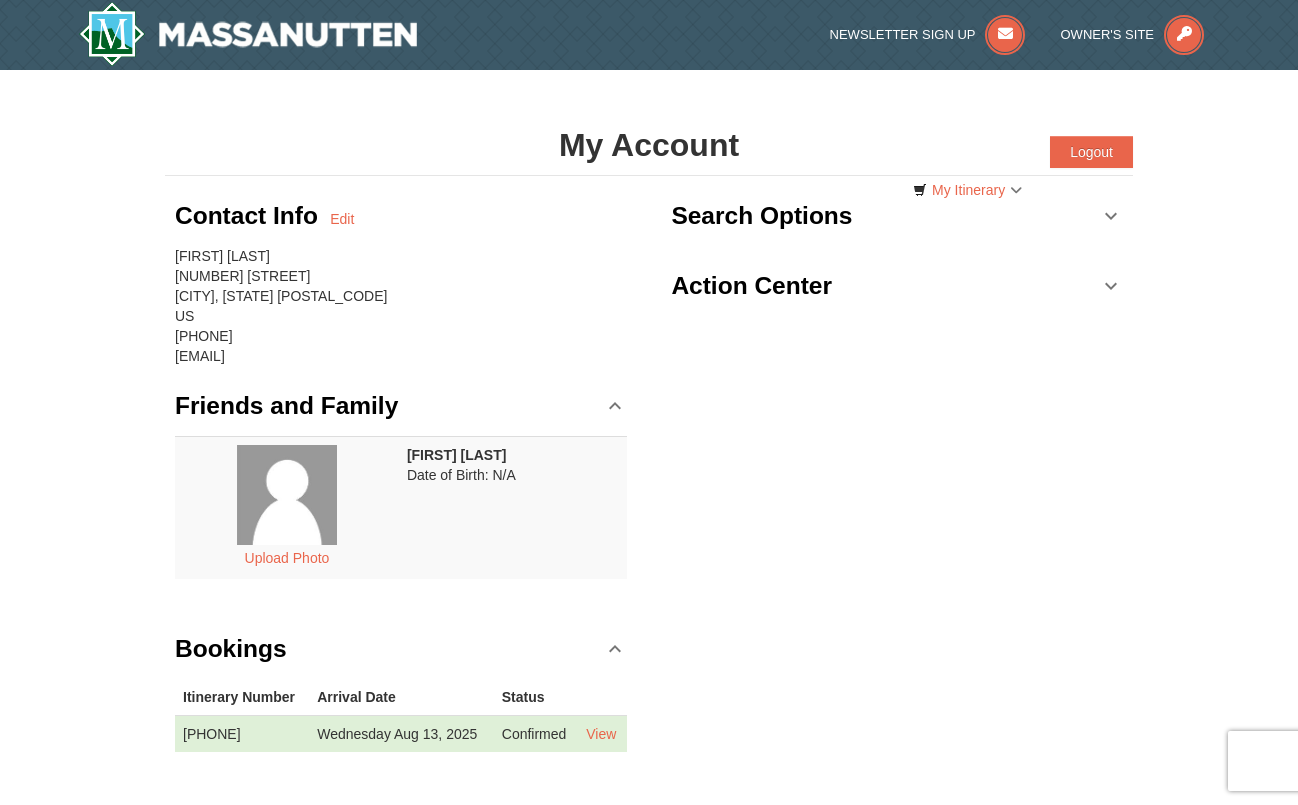 click on "Questions? [PHONE]" at bounding box center [649, 453] 